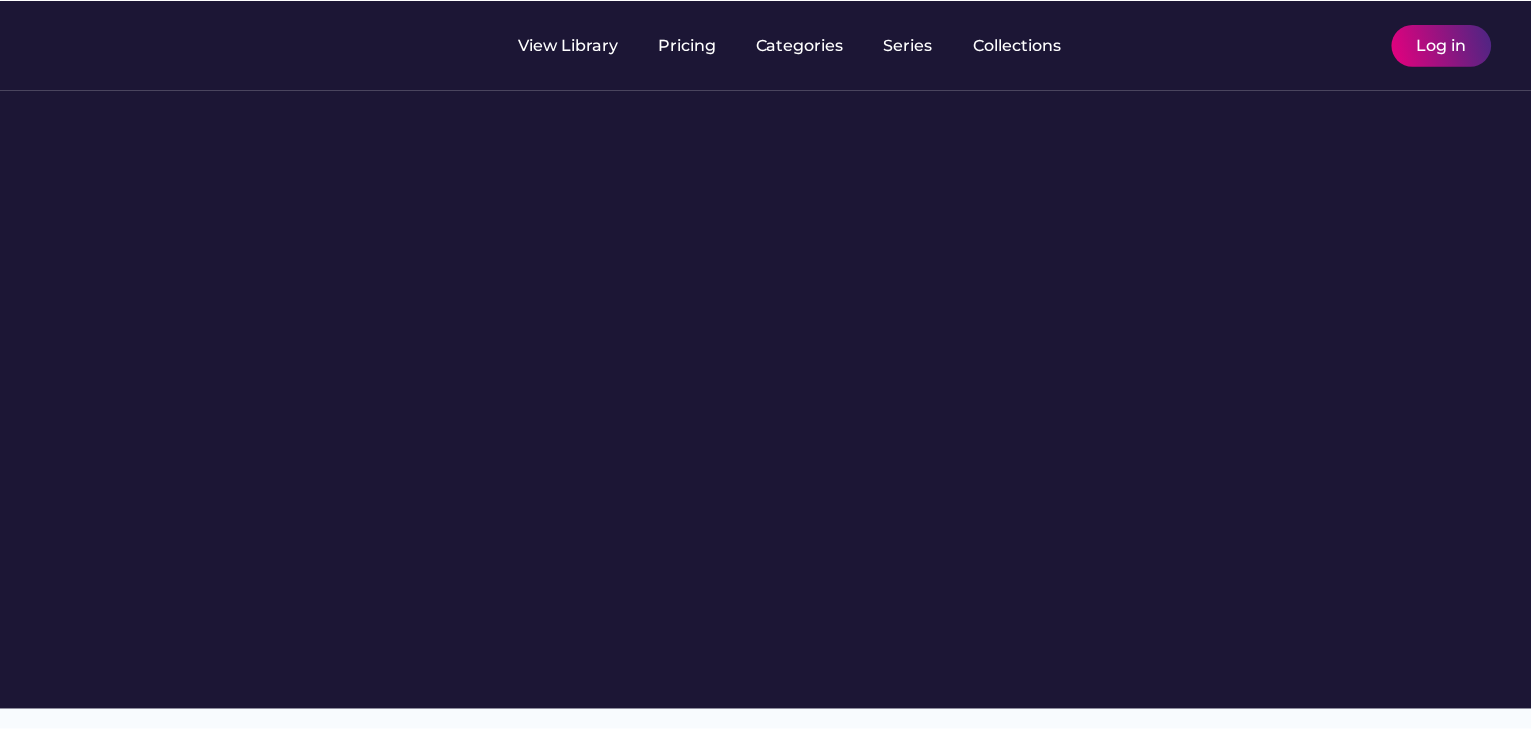 scroll, scrollTop: 0, scrollLeft: 0, axis: both 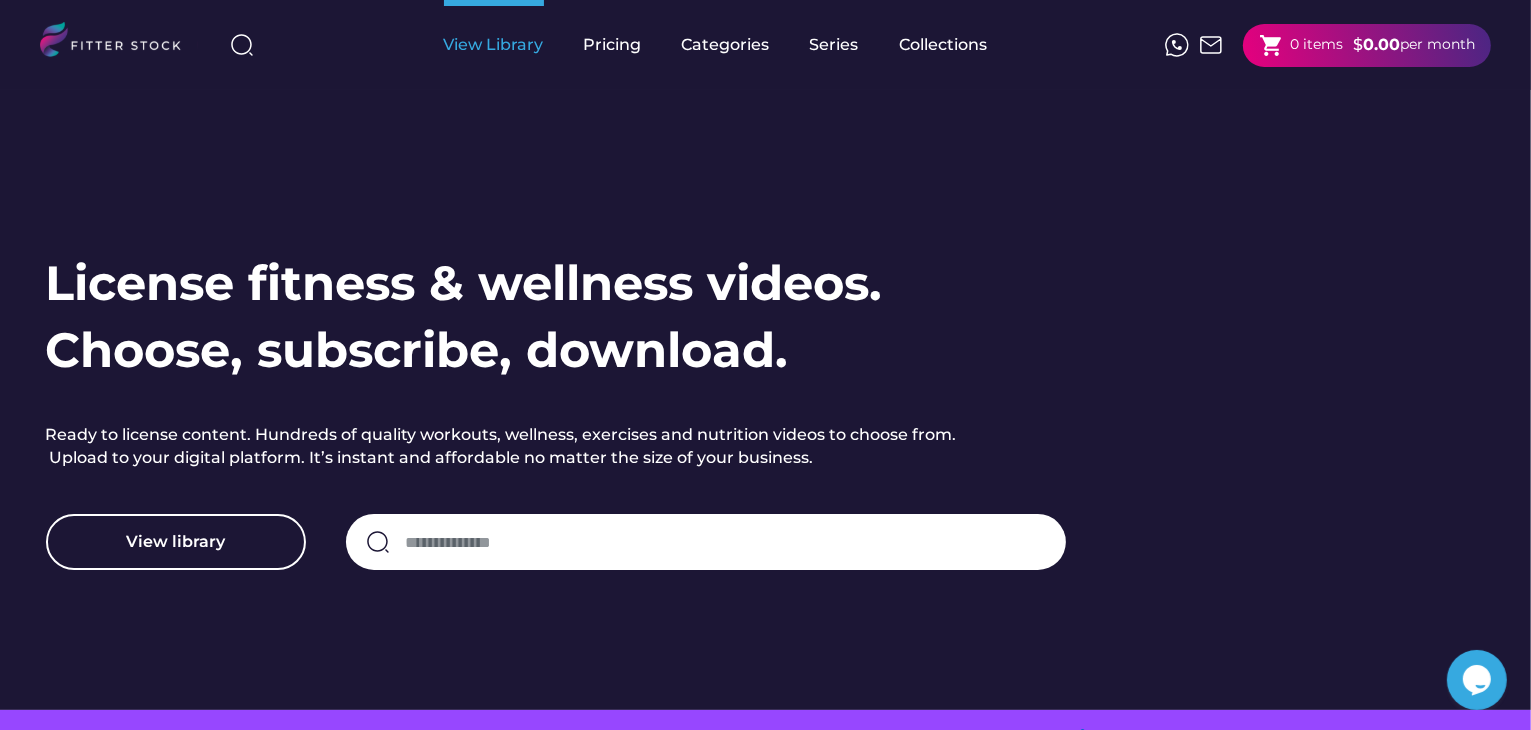 click on "View Library" at bounding box center [494, 45] 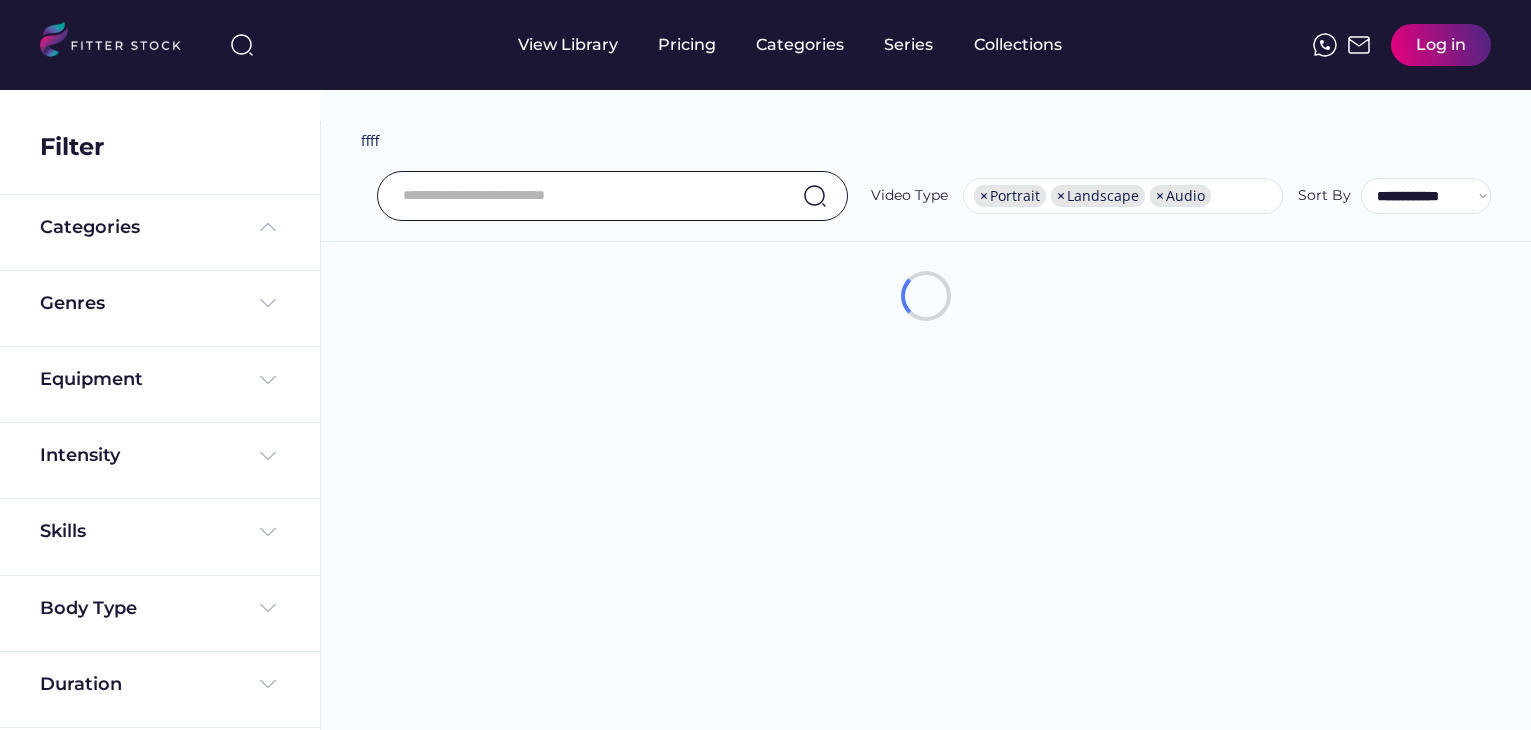 select on "**********" 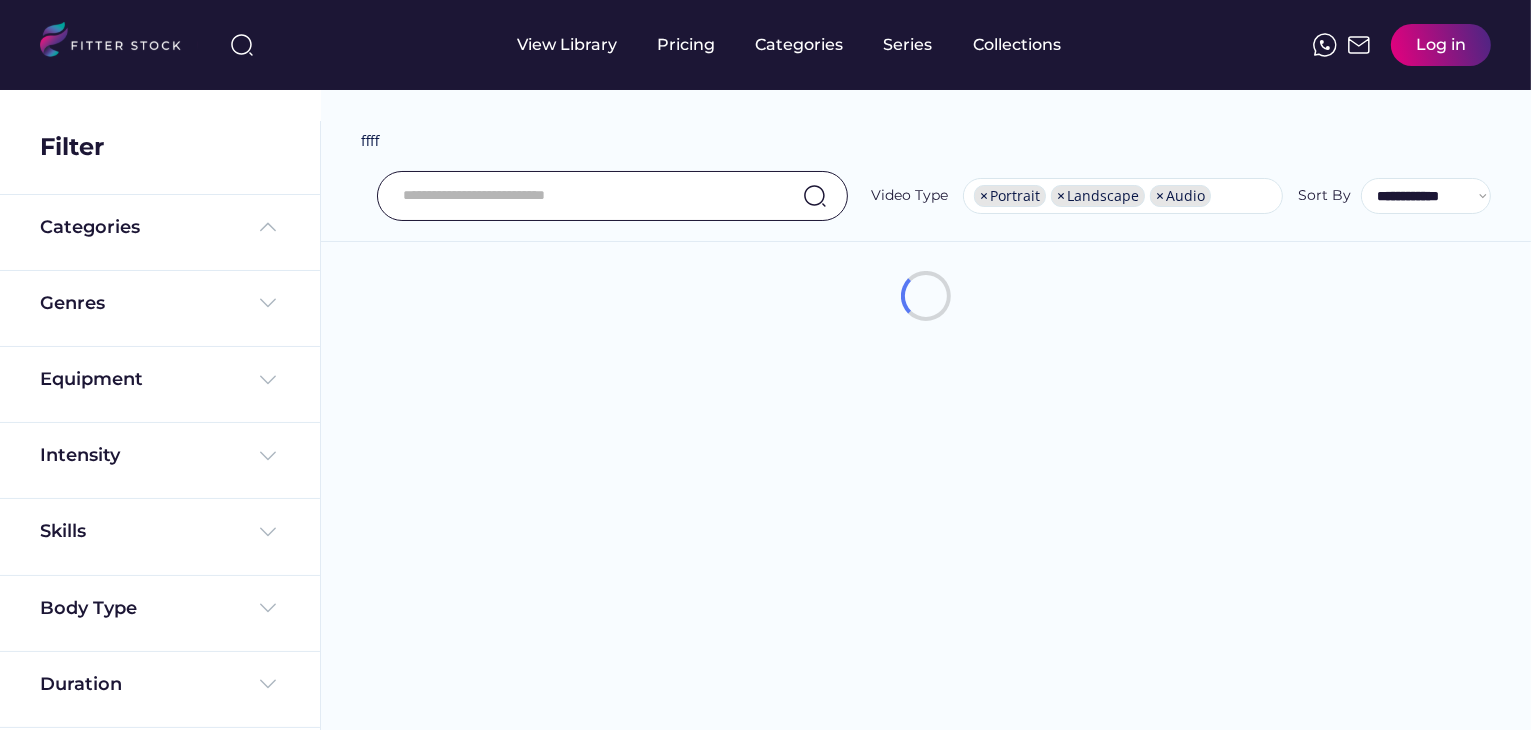 scroll, scrollTop: 0, scrollLeft: 0, axis: both 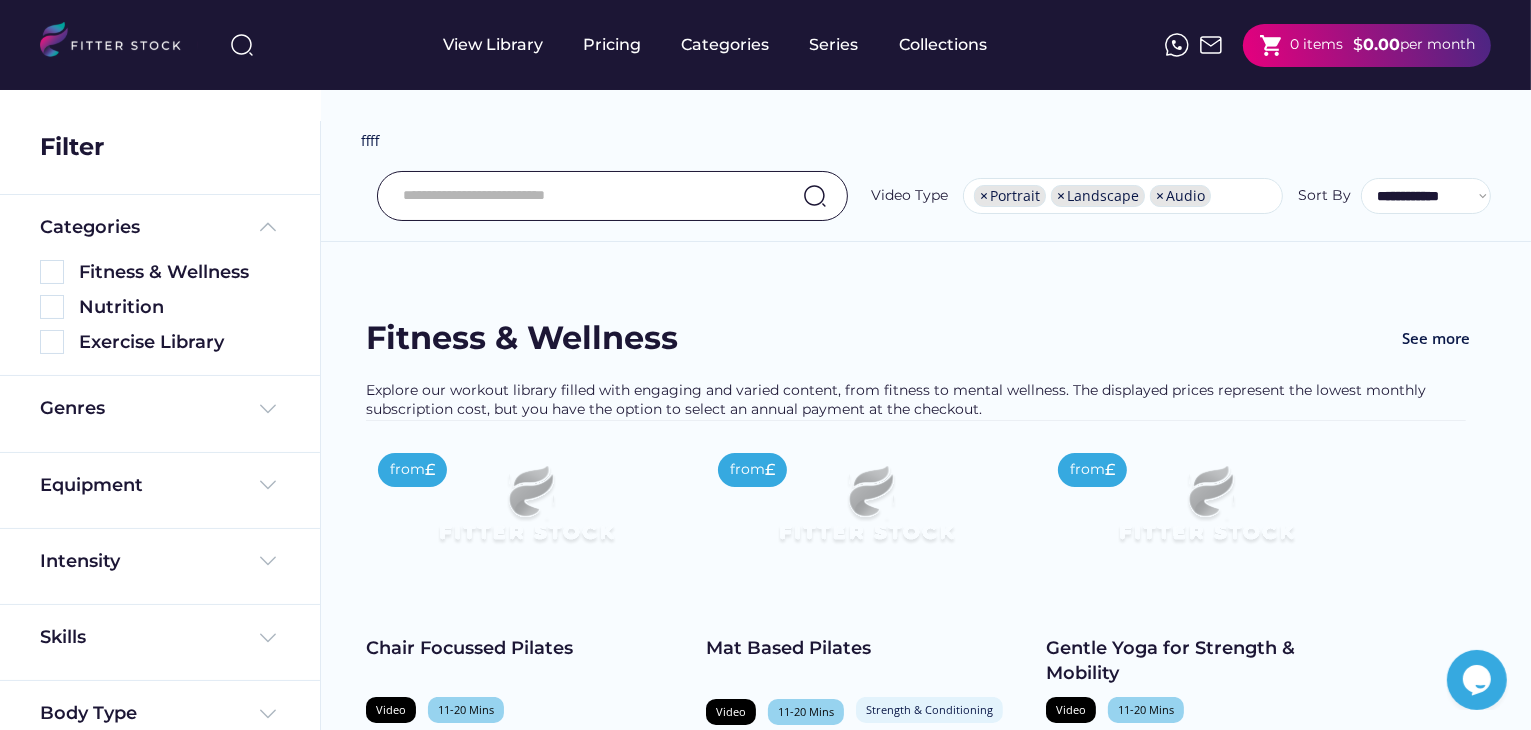 click at bounding box center [587, 196] 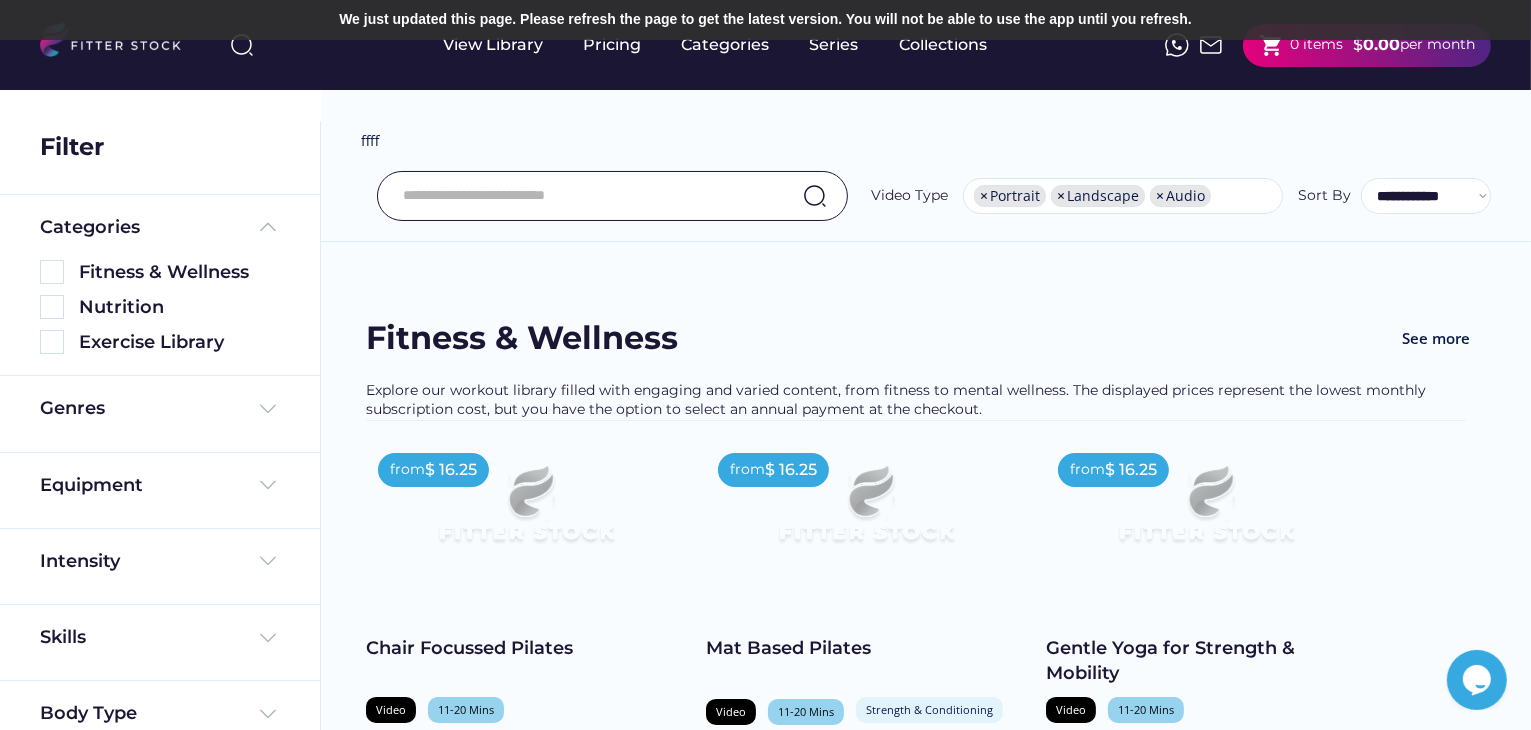 click at bounding box center (587, 196) 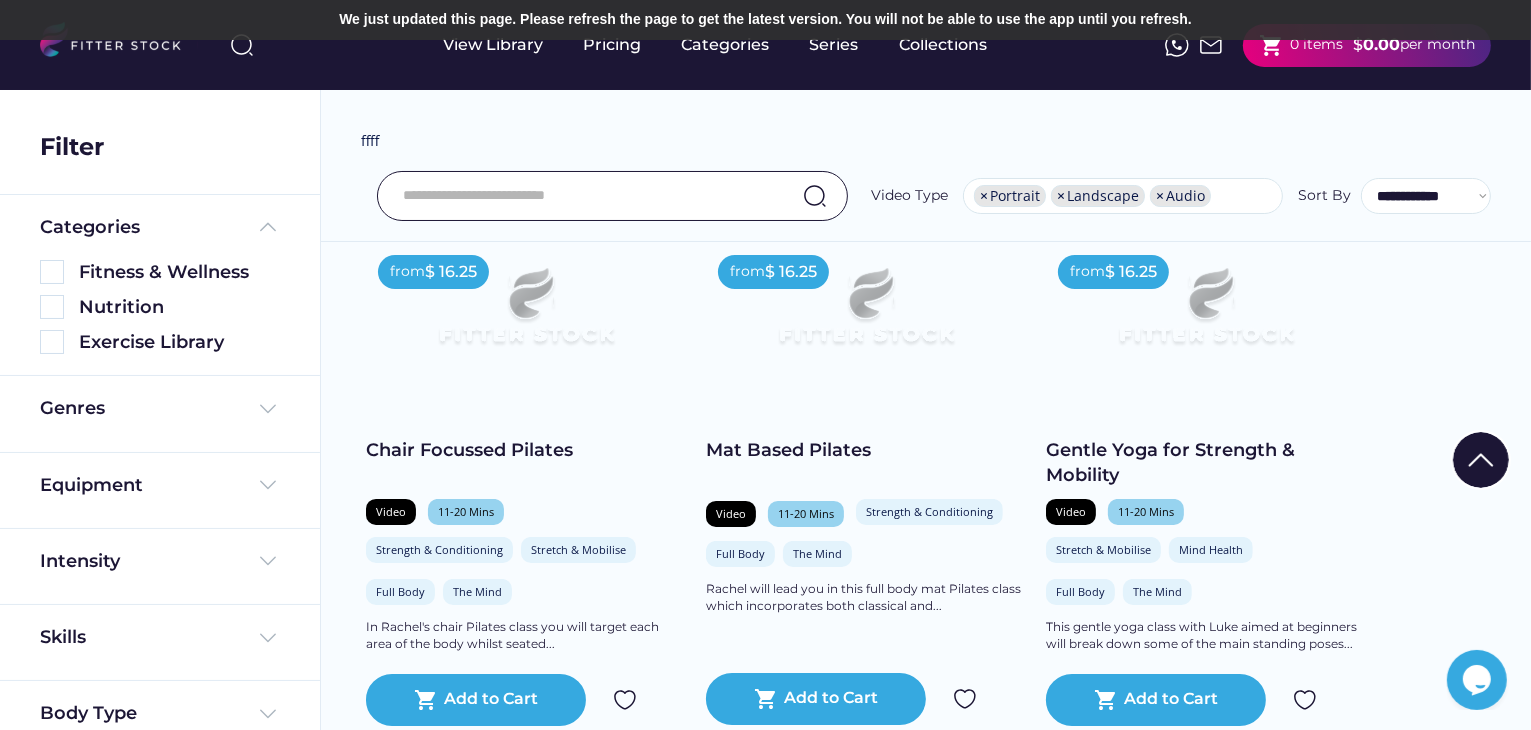 scroll, scrollTop: 200, scrollLeft: 0, axis: vertical 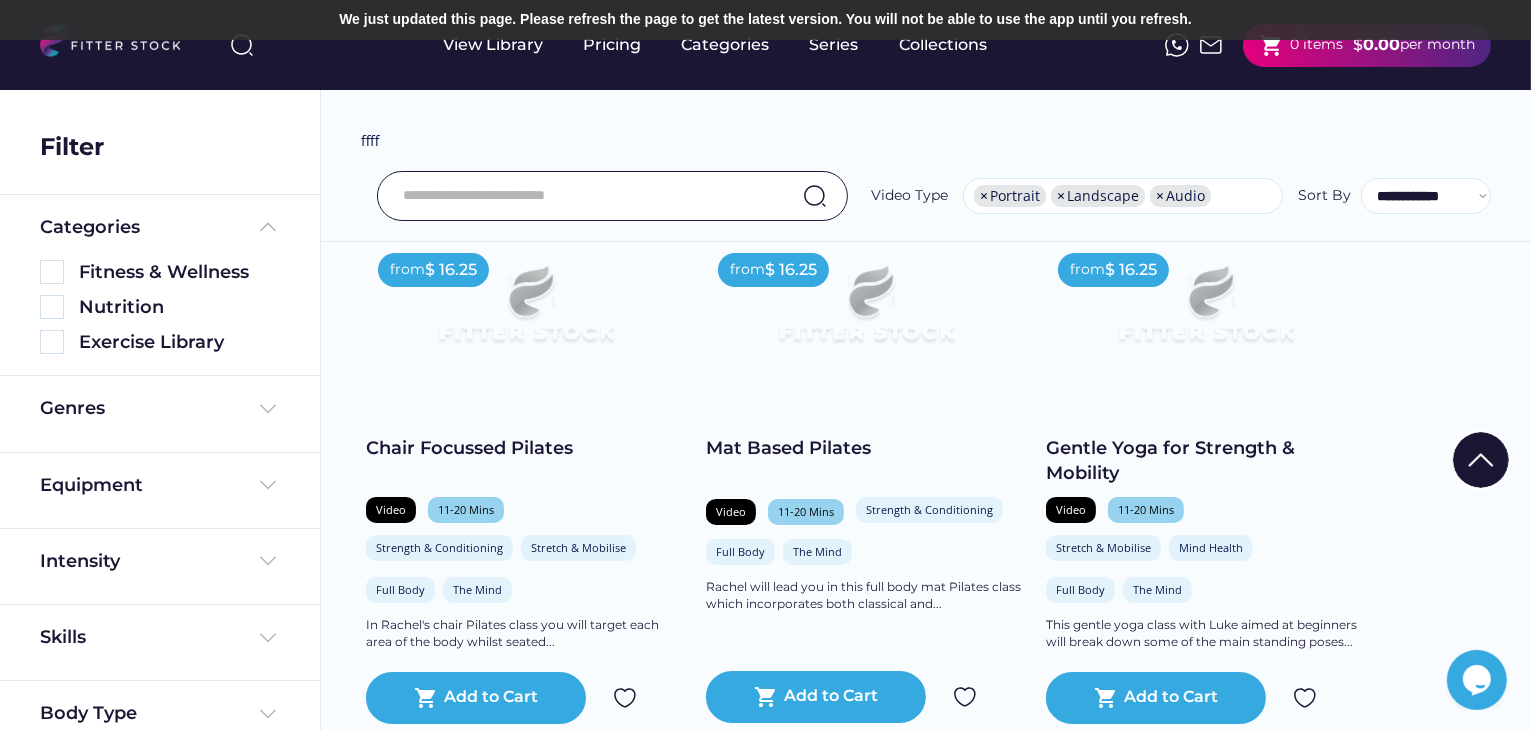 click at bounding box center [526, 313] 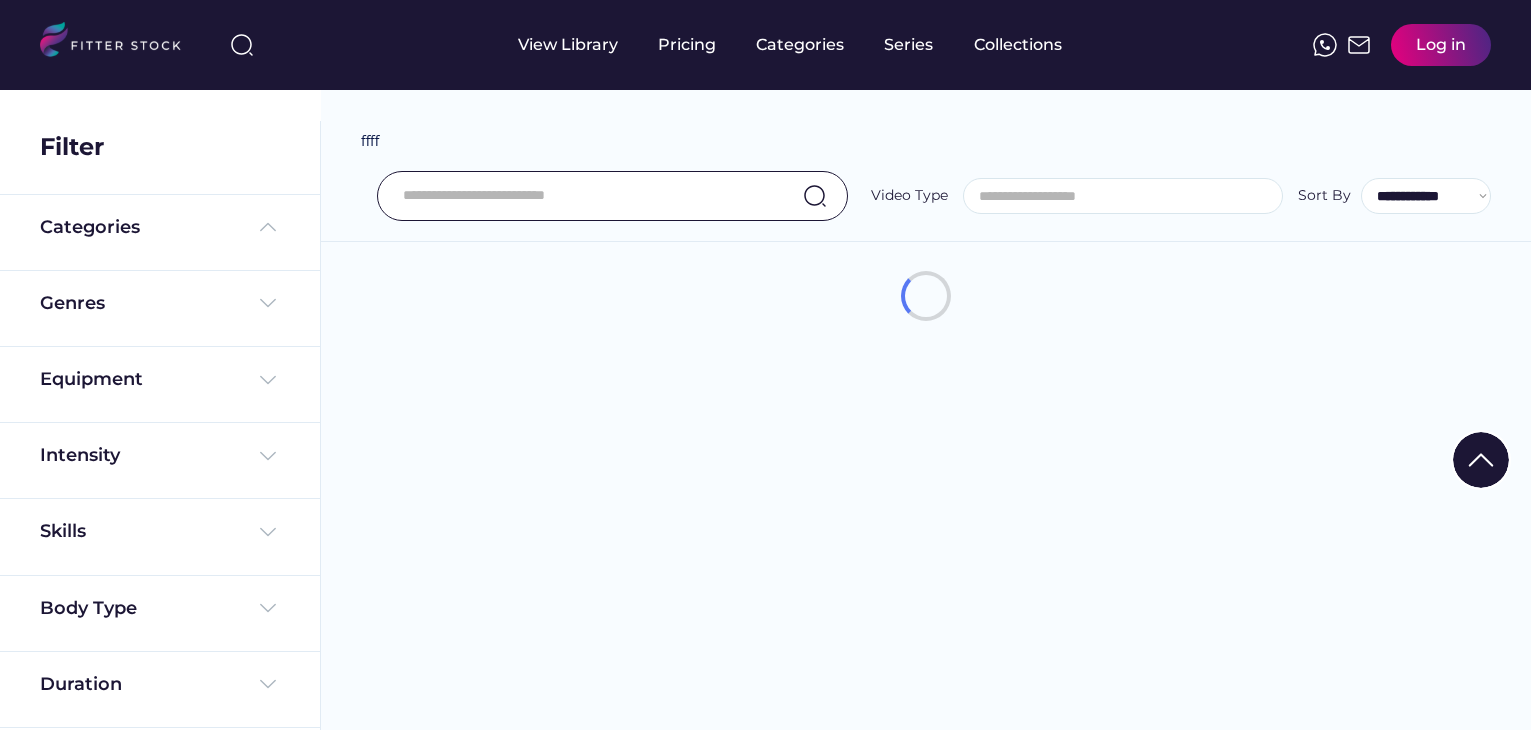 select 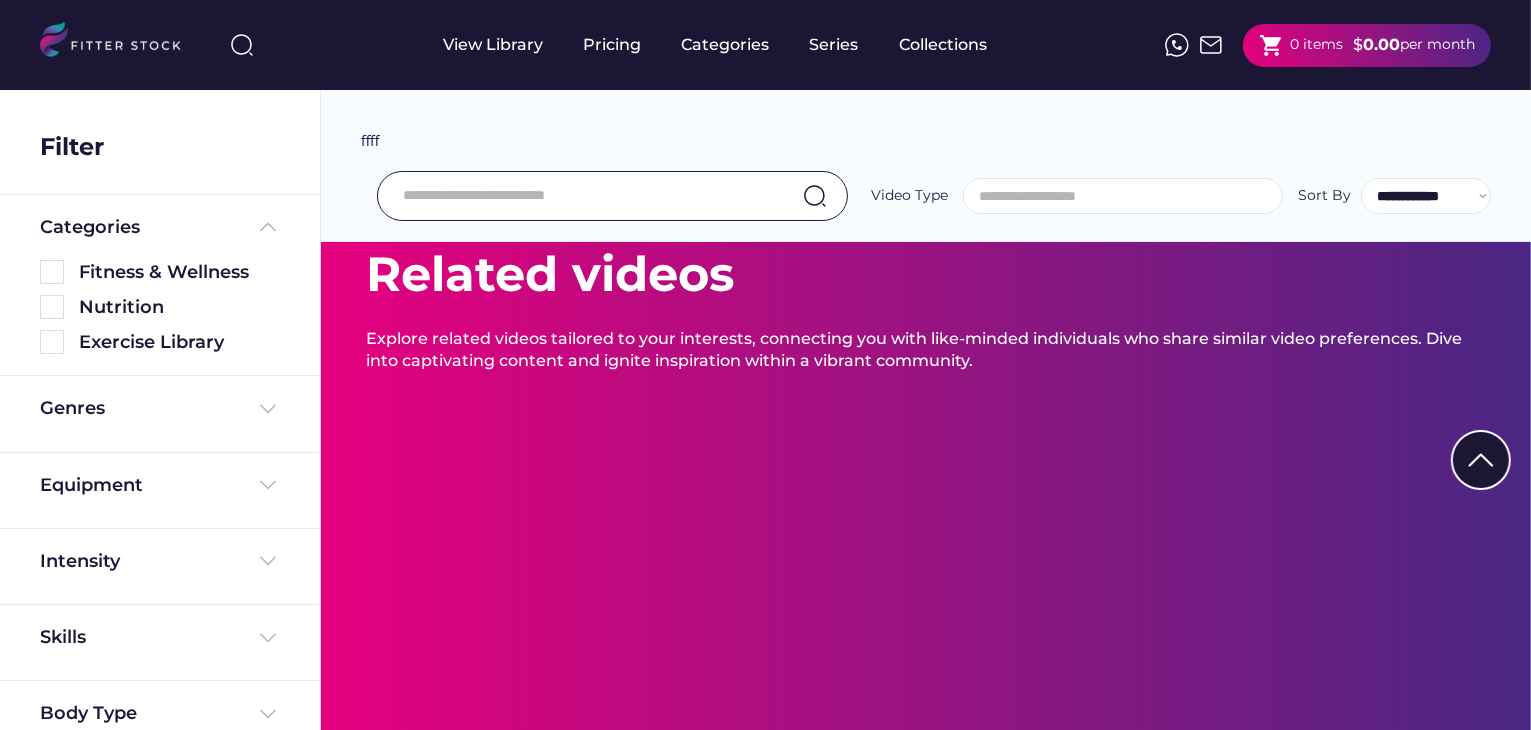 scroll, scrollTop: 0, scrollLeft: 0, axis: both 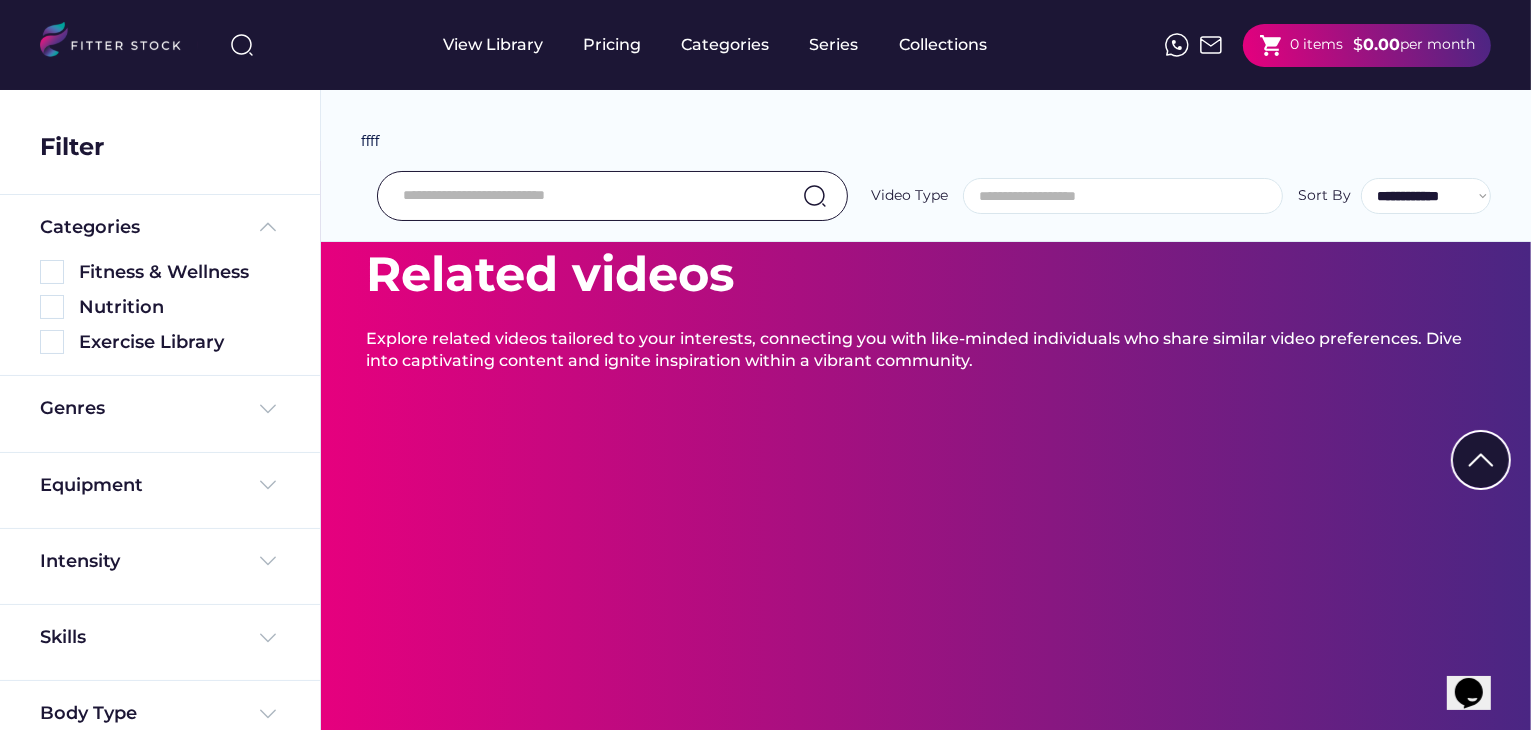 select on "**********" 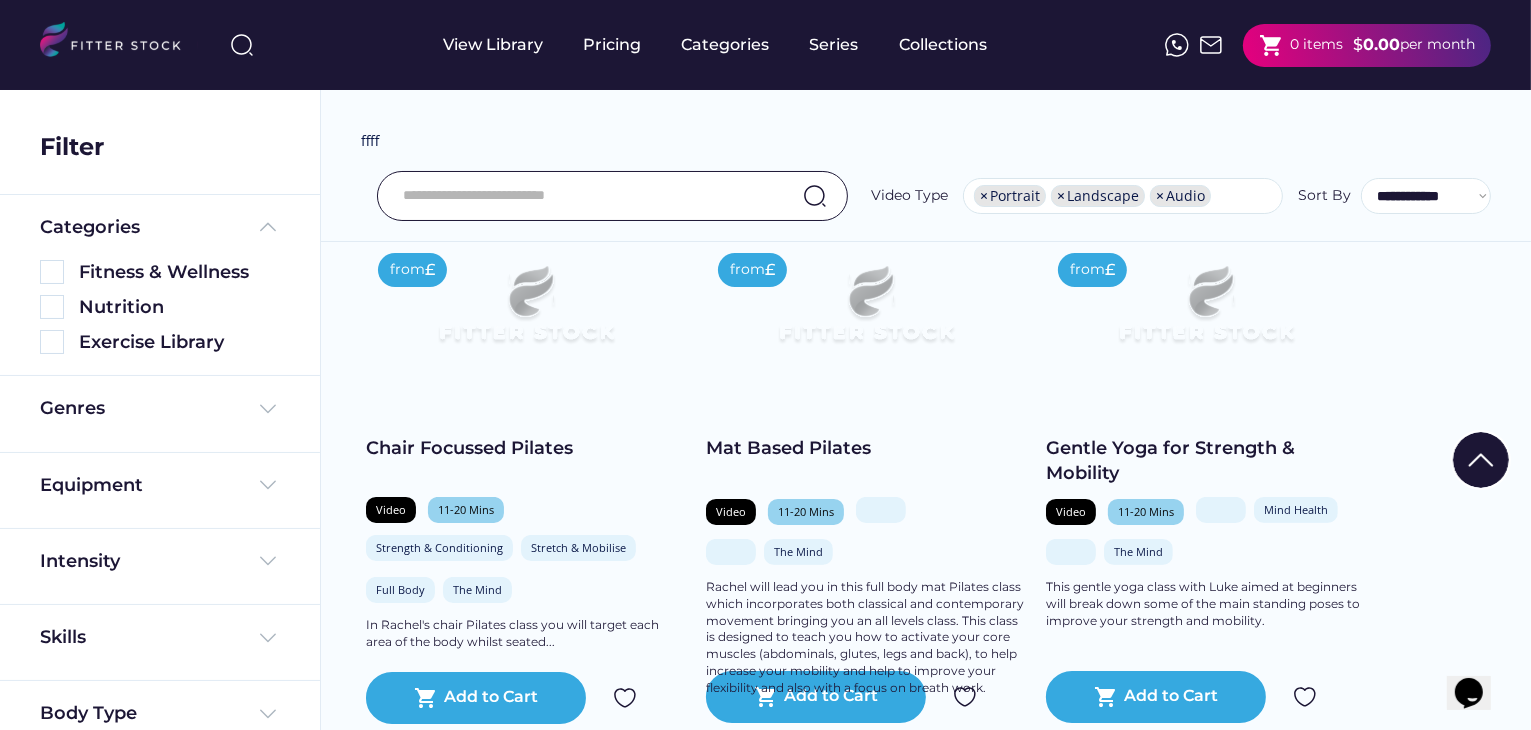 scroll, scrollTop: 1, scrollLeft: 0, axis: vertical 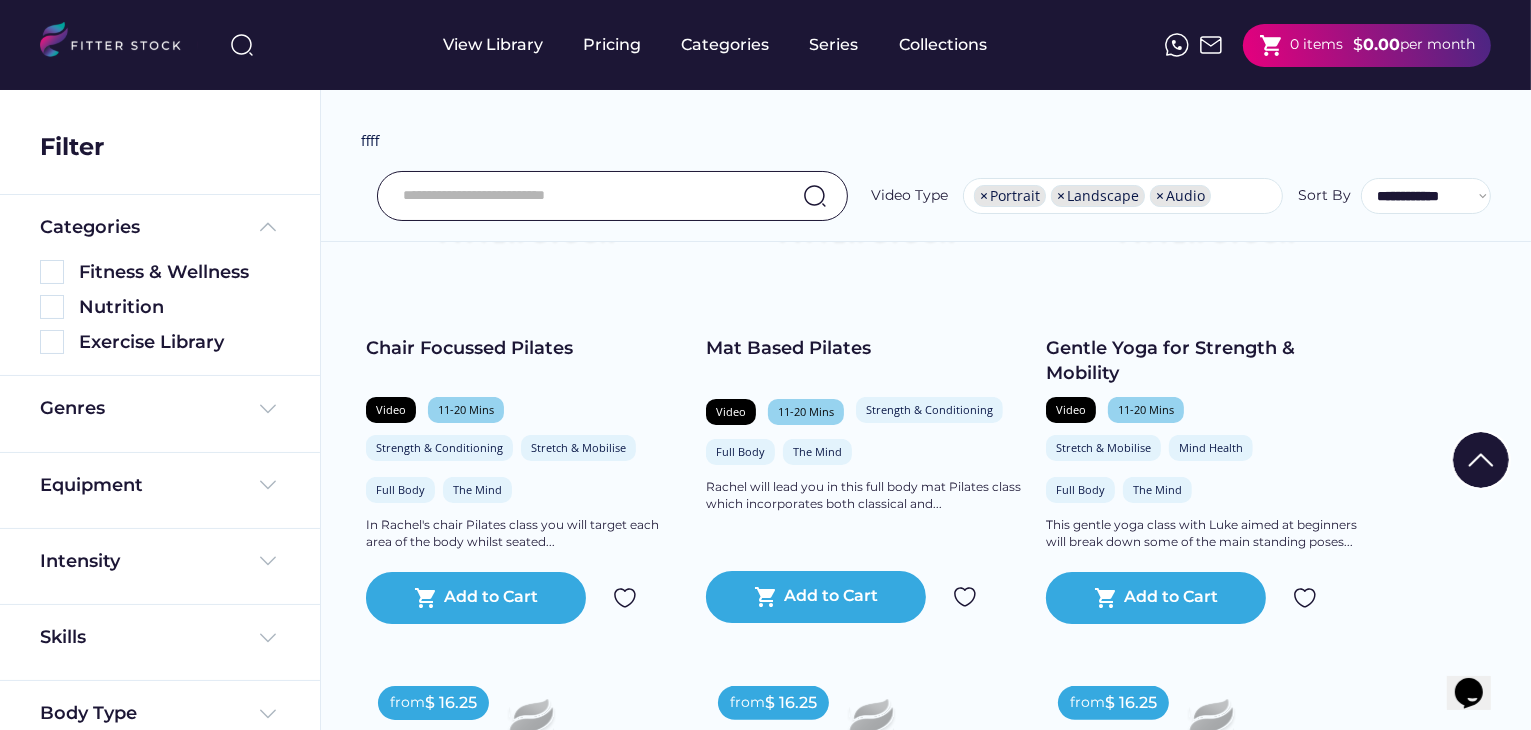 drag, startPoint x: 796, startPoint y: 582, endPoint x: 804, endPoint y: 574, distance: 11.313708 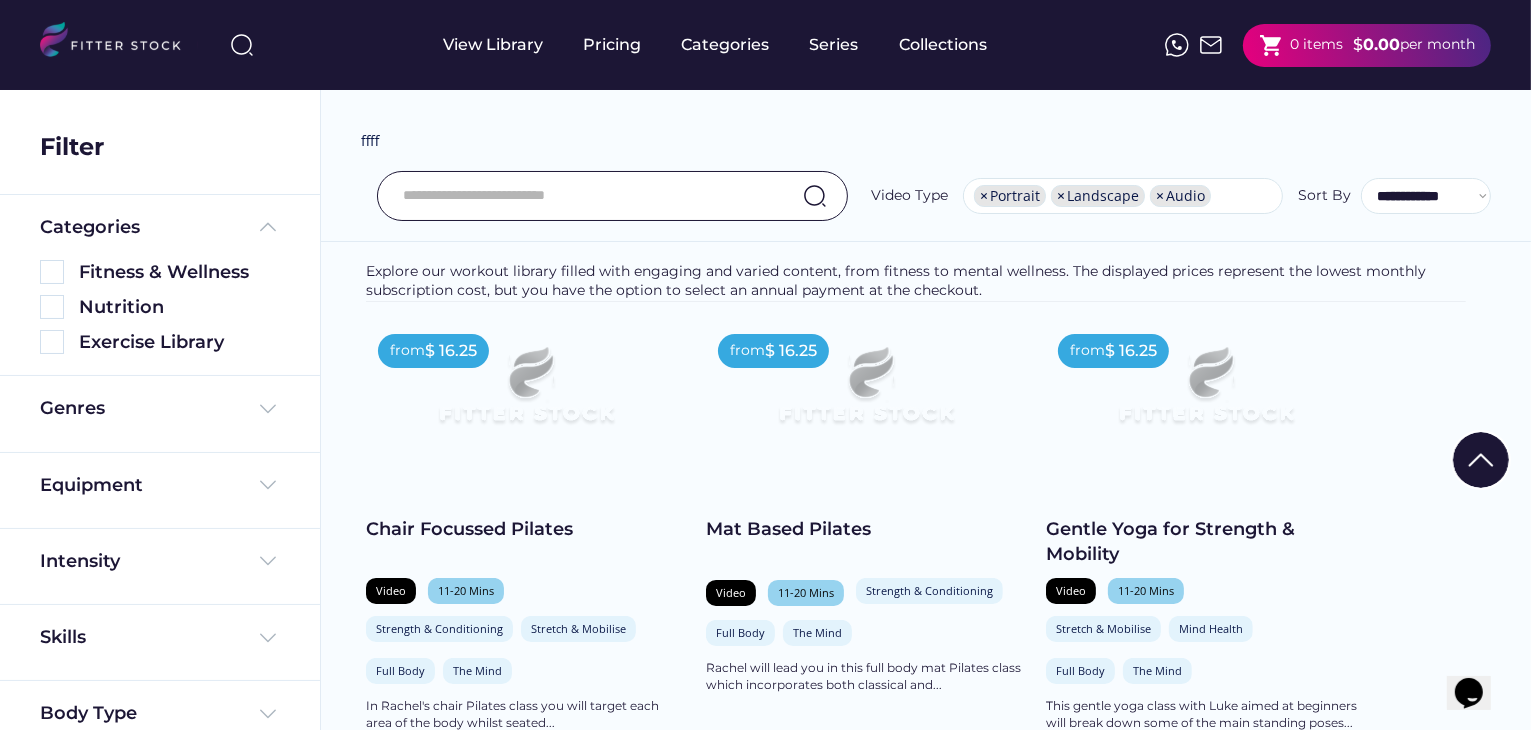 scroll, scrollTop: 300, scrollLeft: 0, axis: vertical 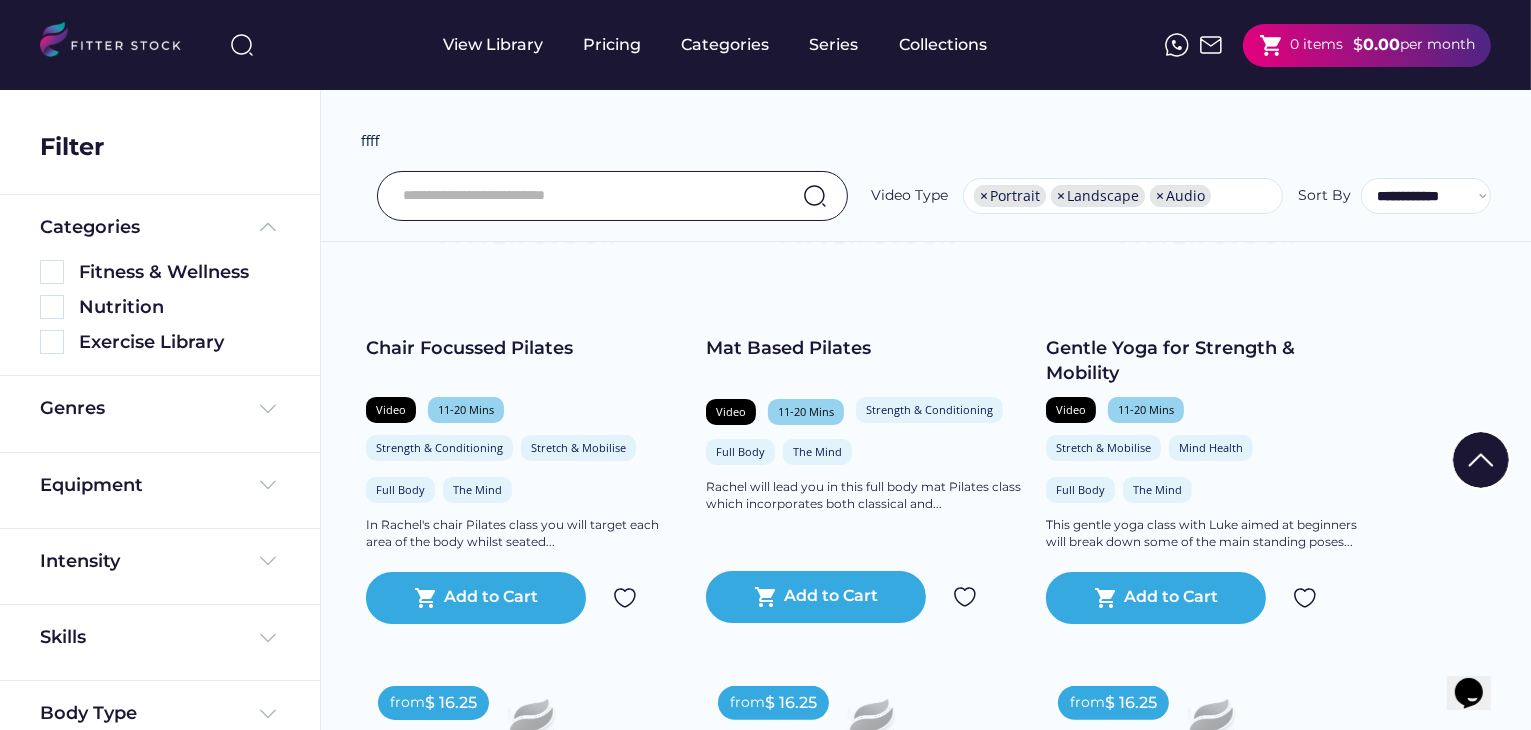 click at bounding box center (766, 610) 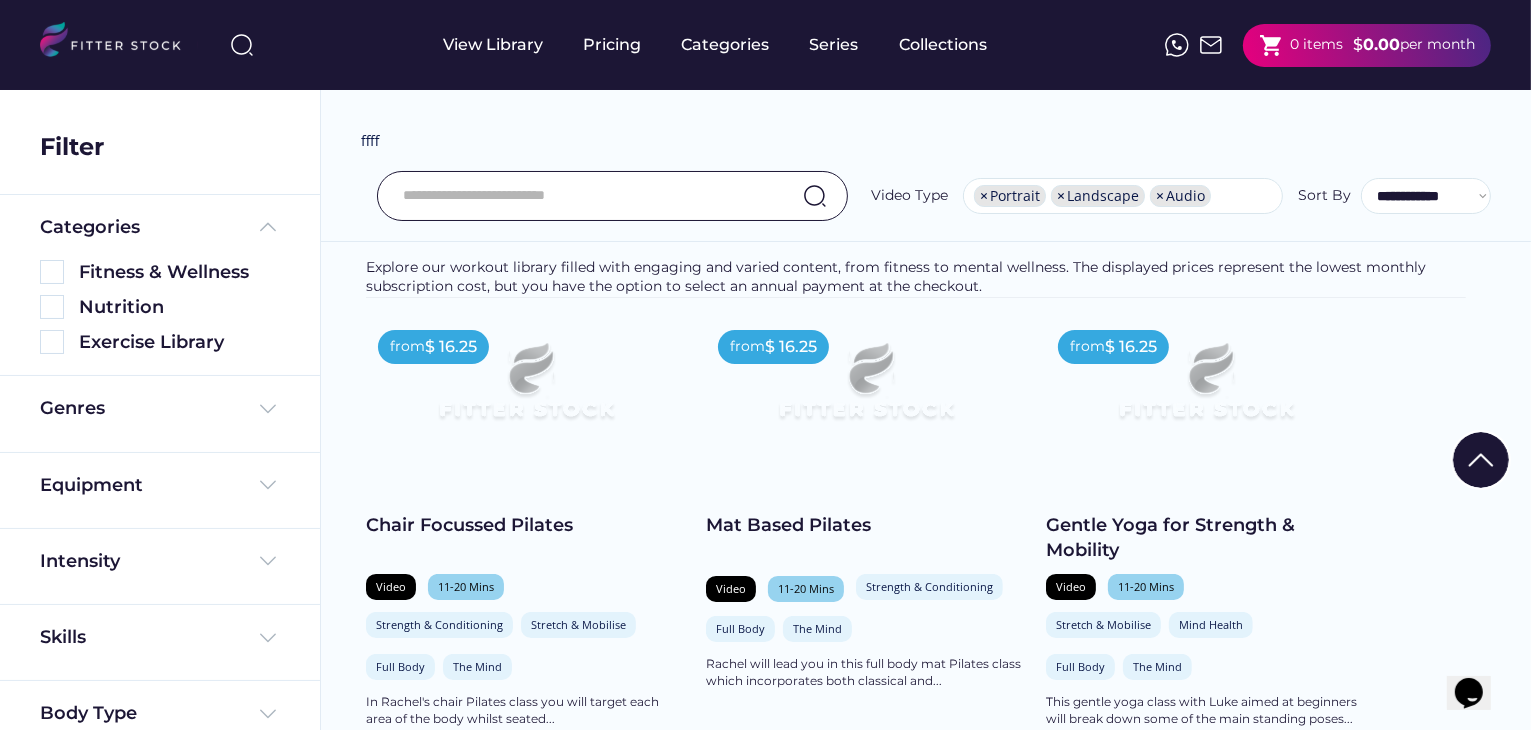 scroll, scrollTop: 400, scrollLeft: 0, axis: vertical 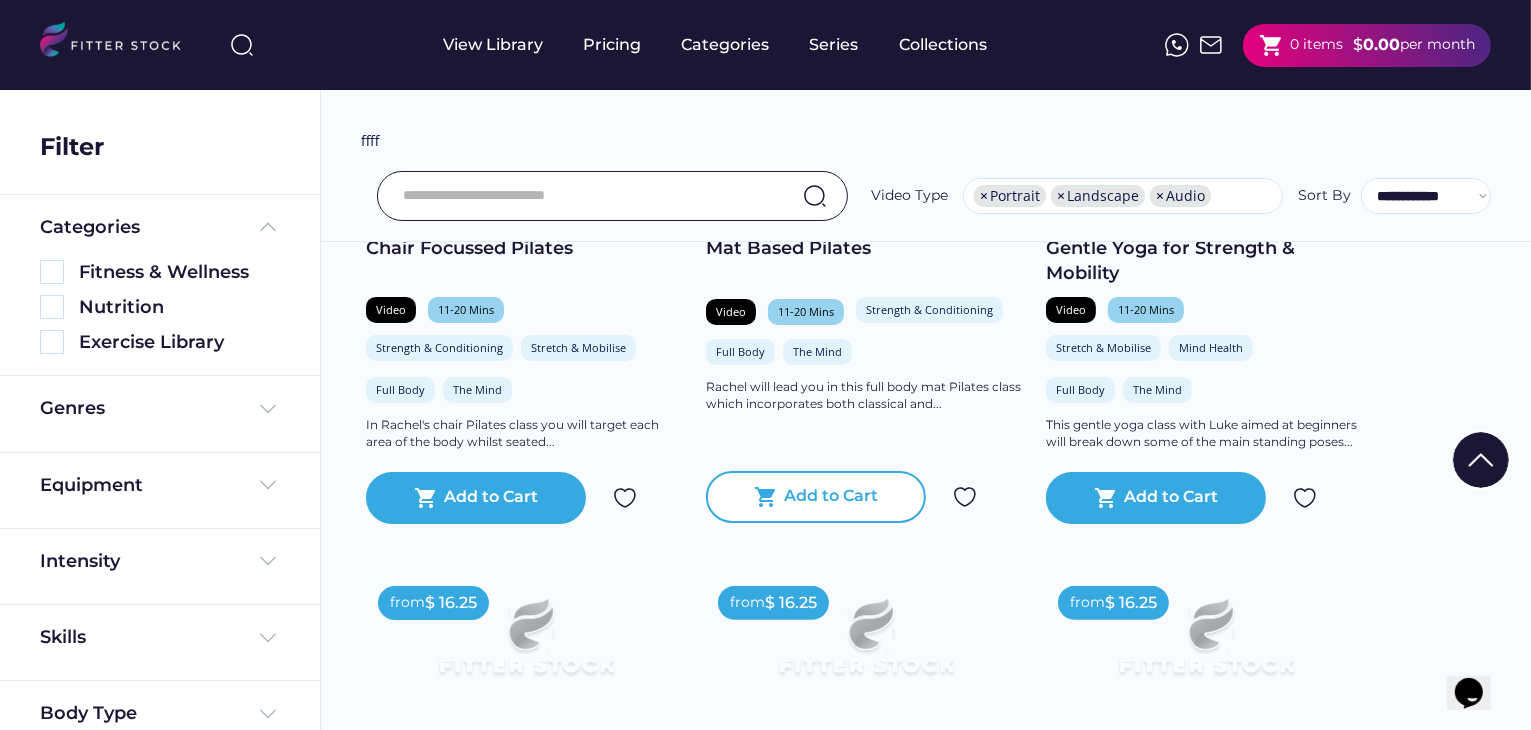 click on "Add to Cart" at bounding box center [832, 497] 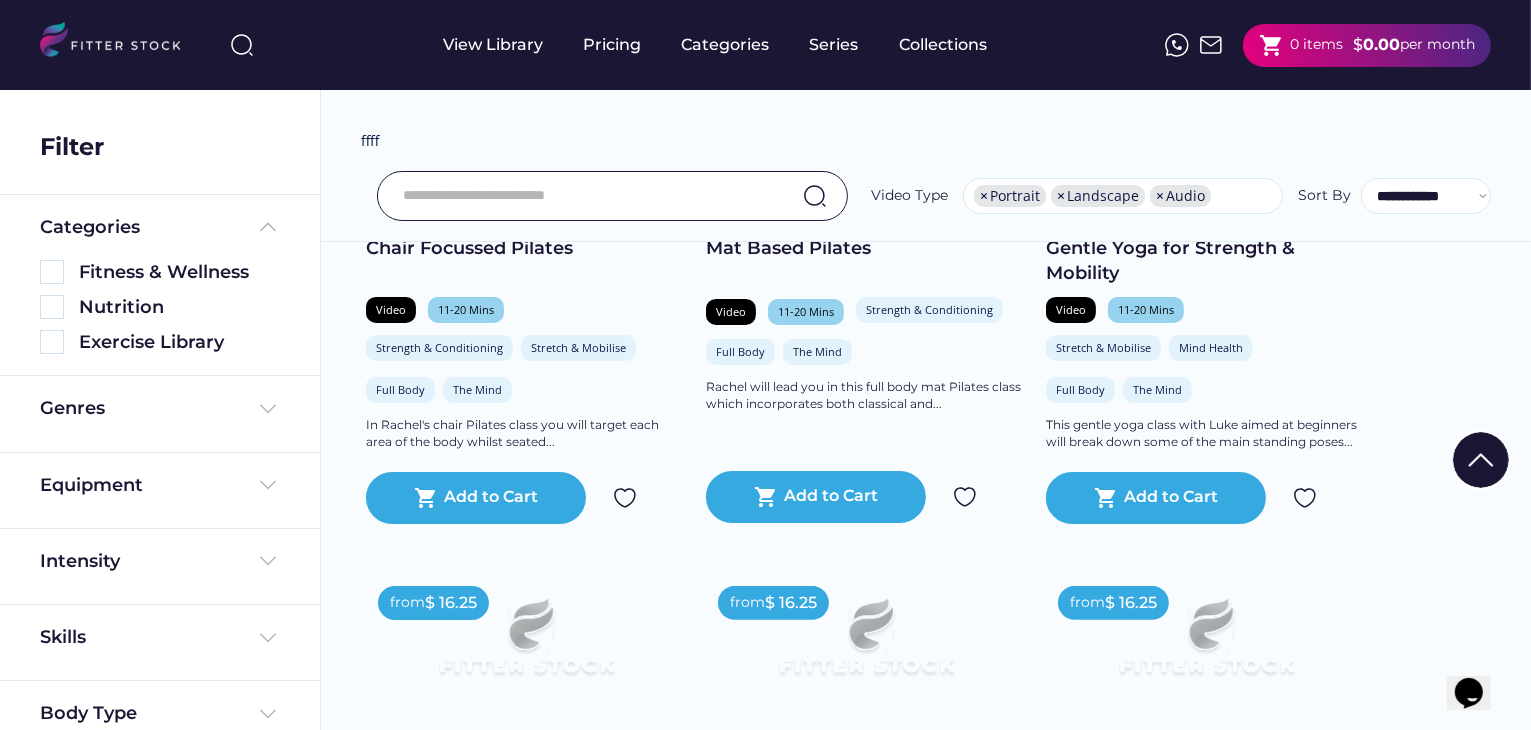 click on "shopping_cart
0 items" at bounding box center (1301, 45) 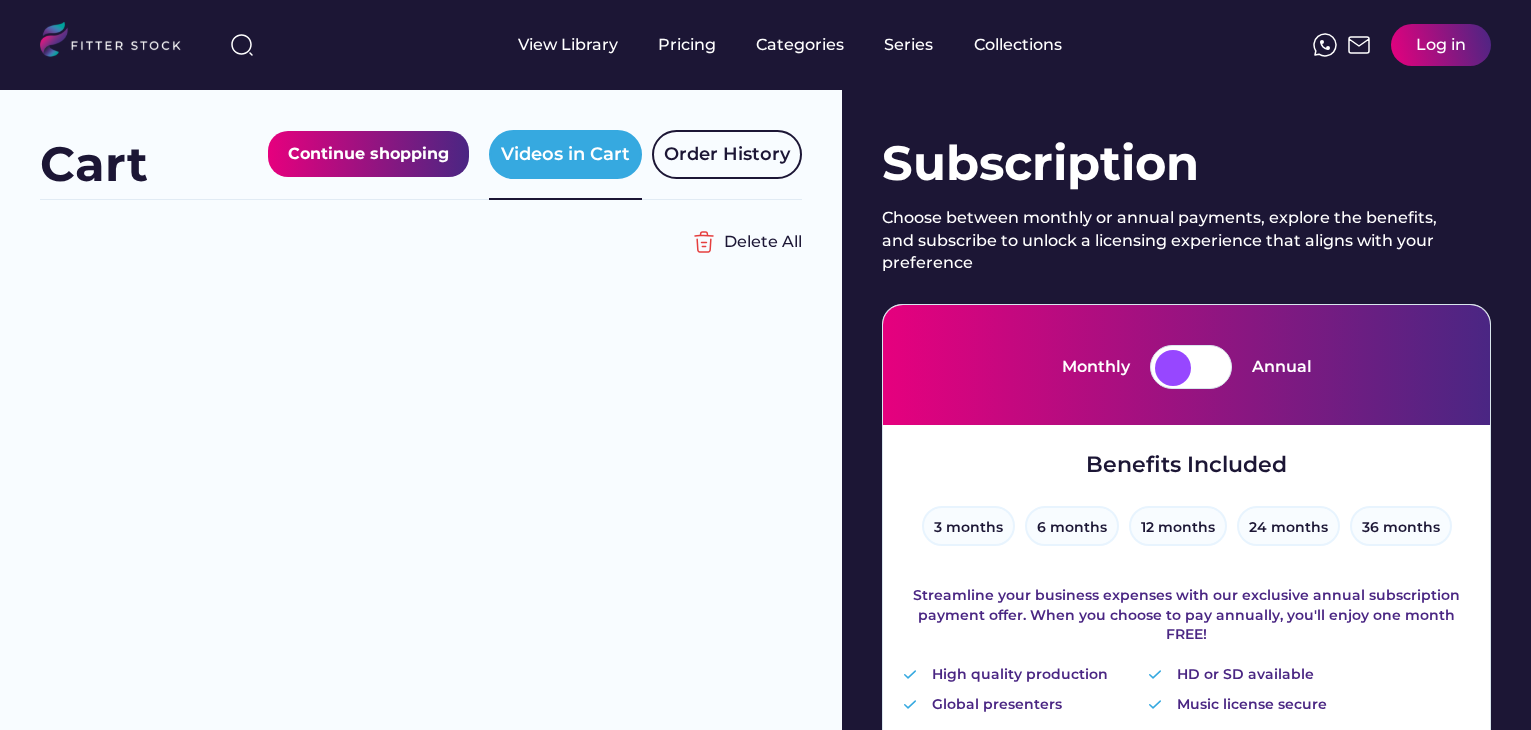 scroll, scrollTop: 0, scrollLeft: 0, axis: both 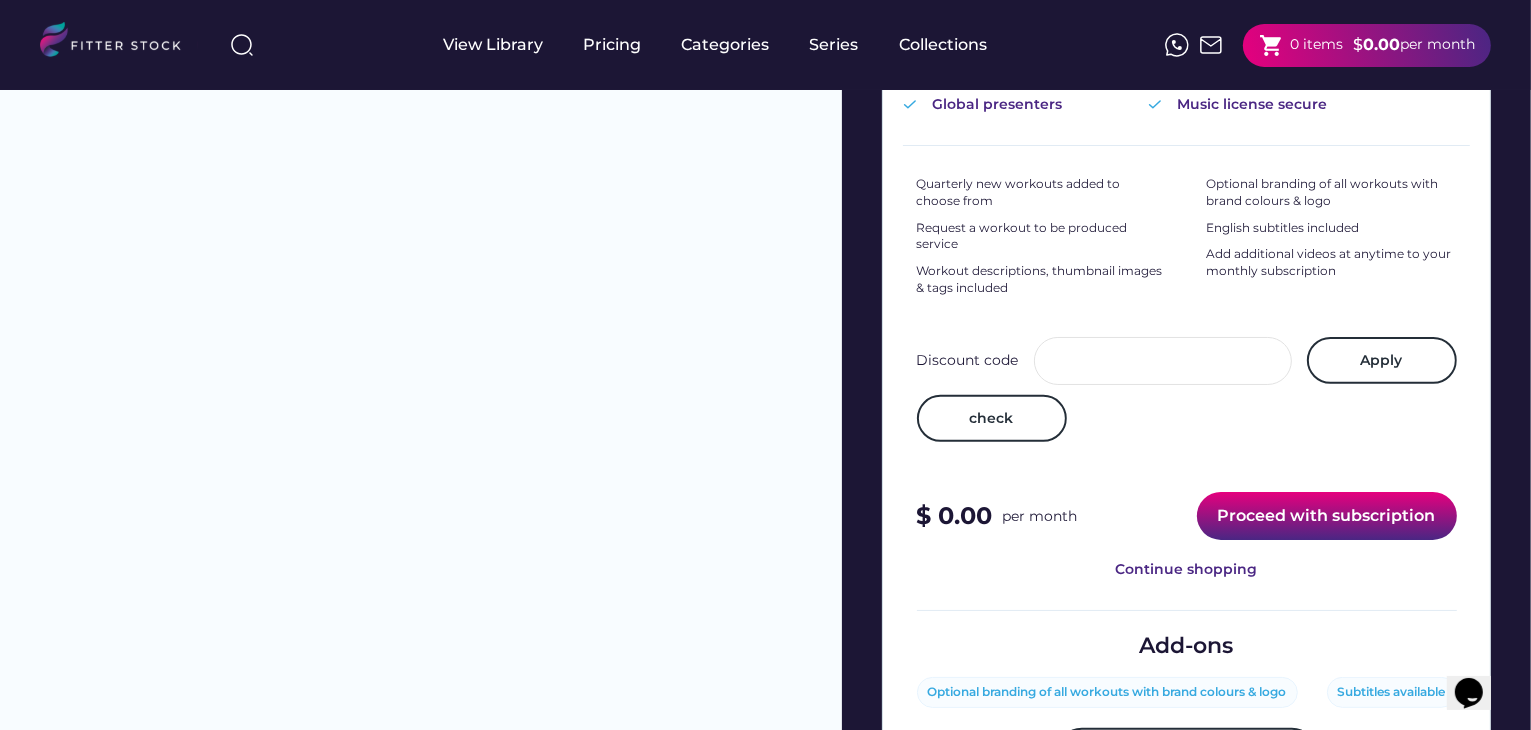 click on "Proceed with subscription" at bounding box center [1327, 516] 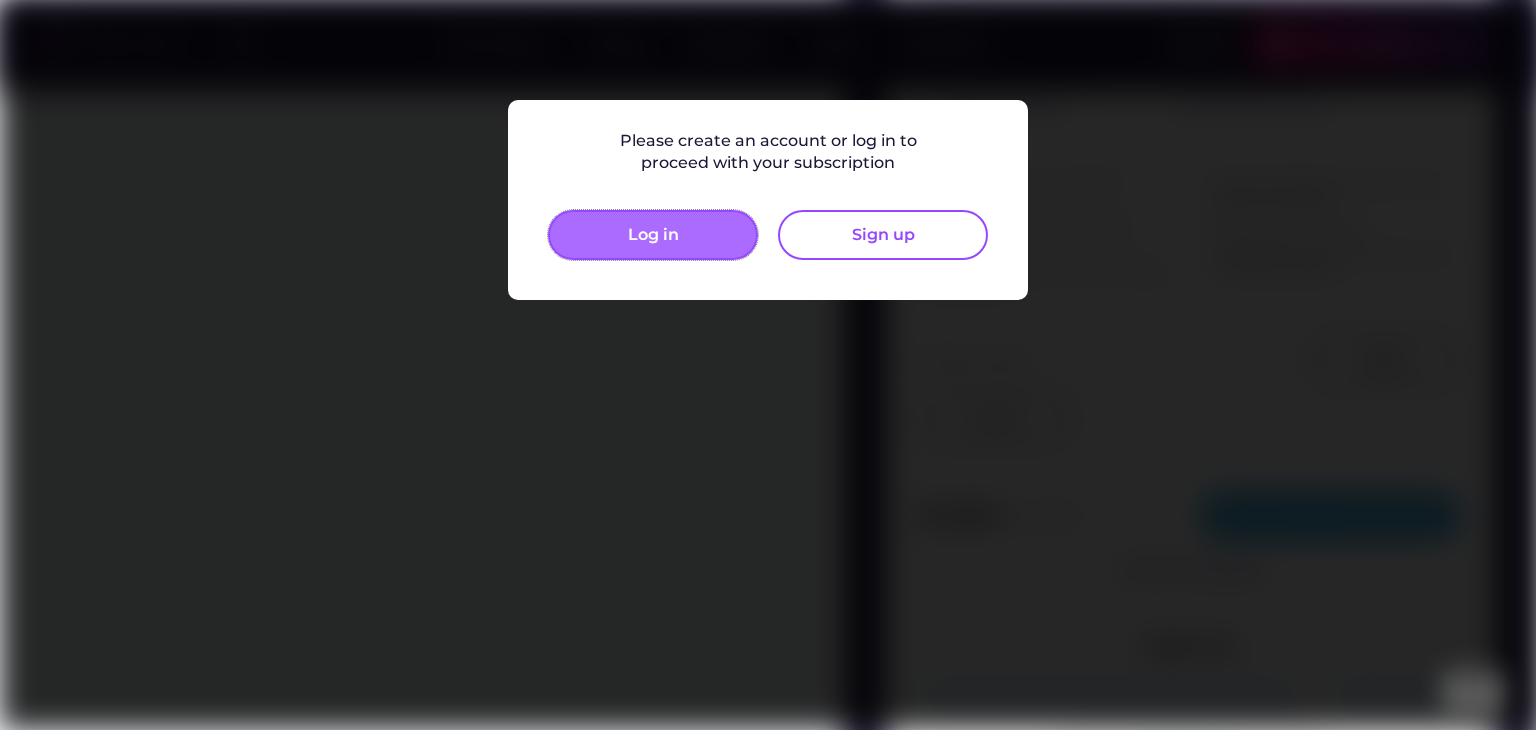 click on "Log in" at bounding box center (653, 235) 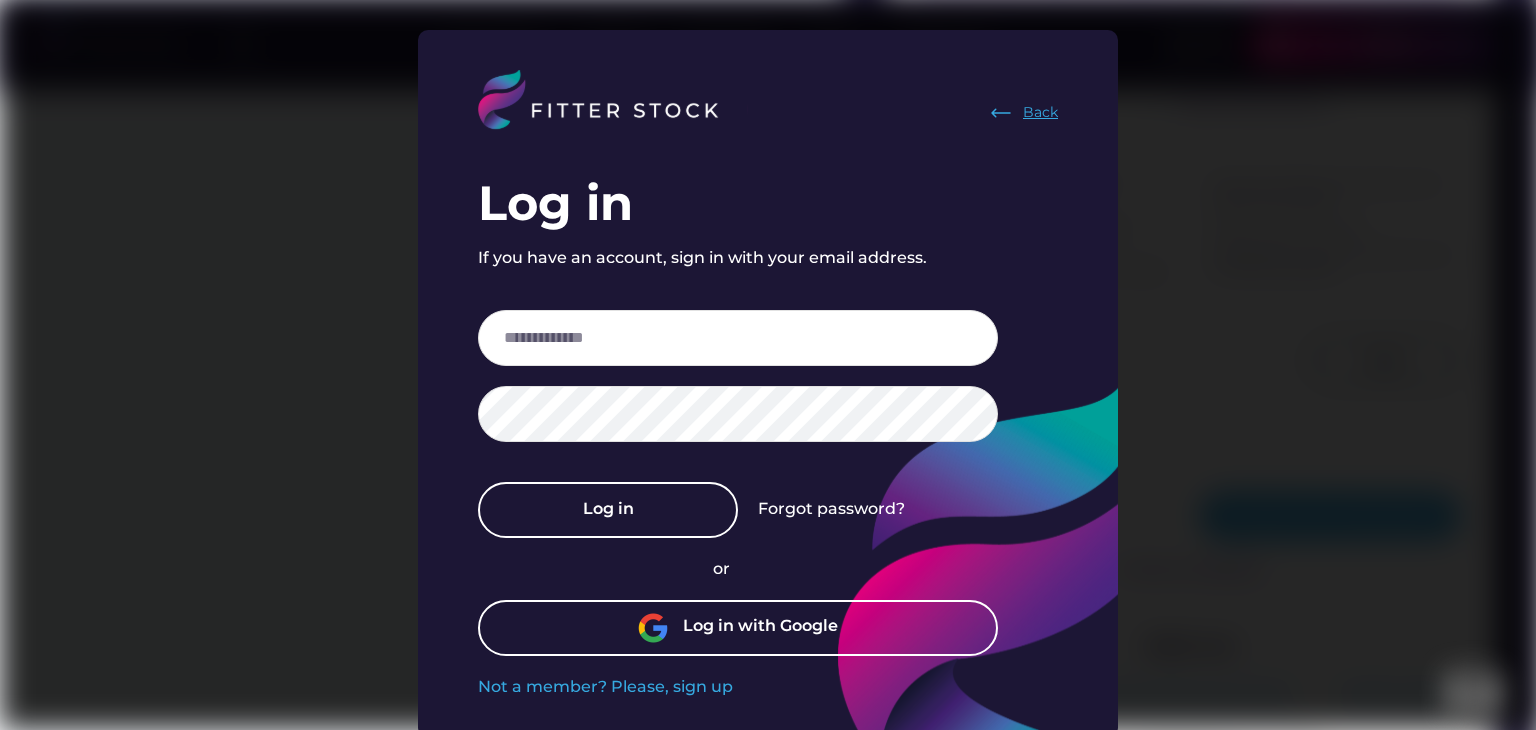 click on "Back" at bounding box center (1023, 113) 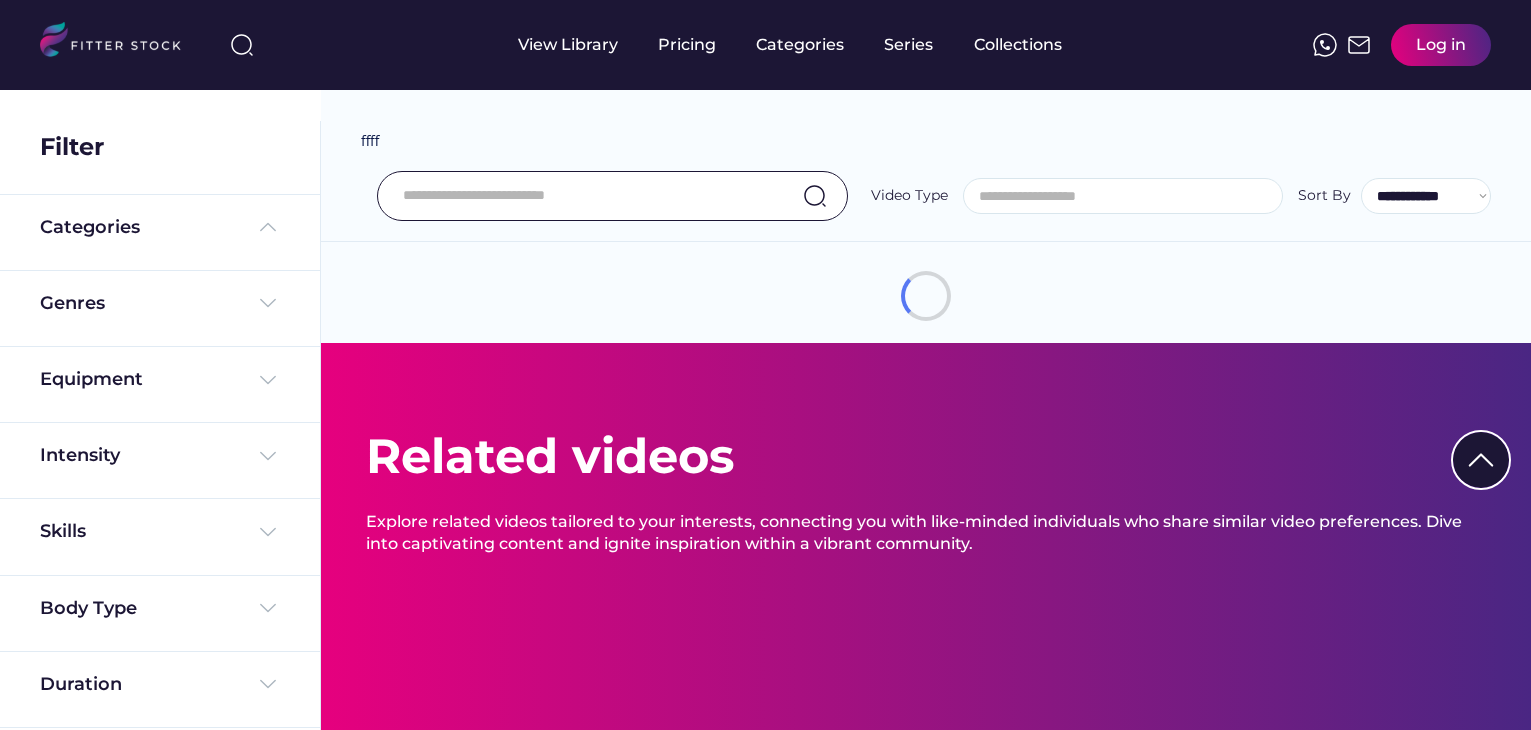 select 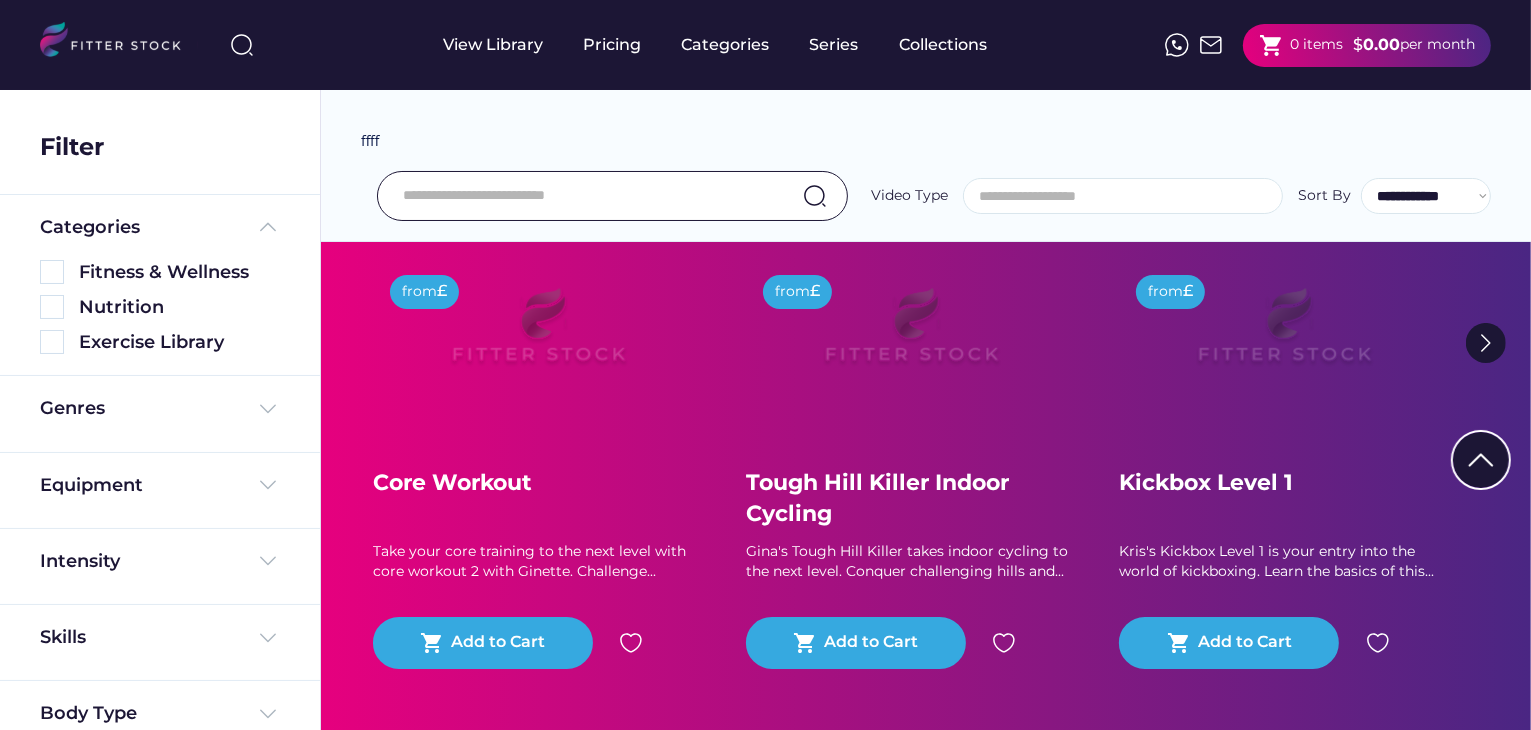 scroll, scrollTop: 400, scrollLeft: 0, axis: vertical 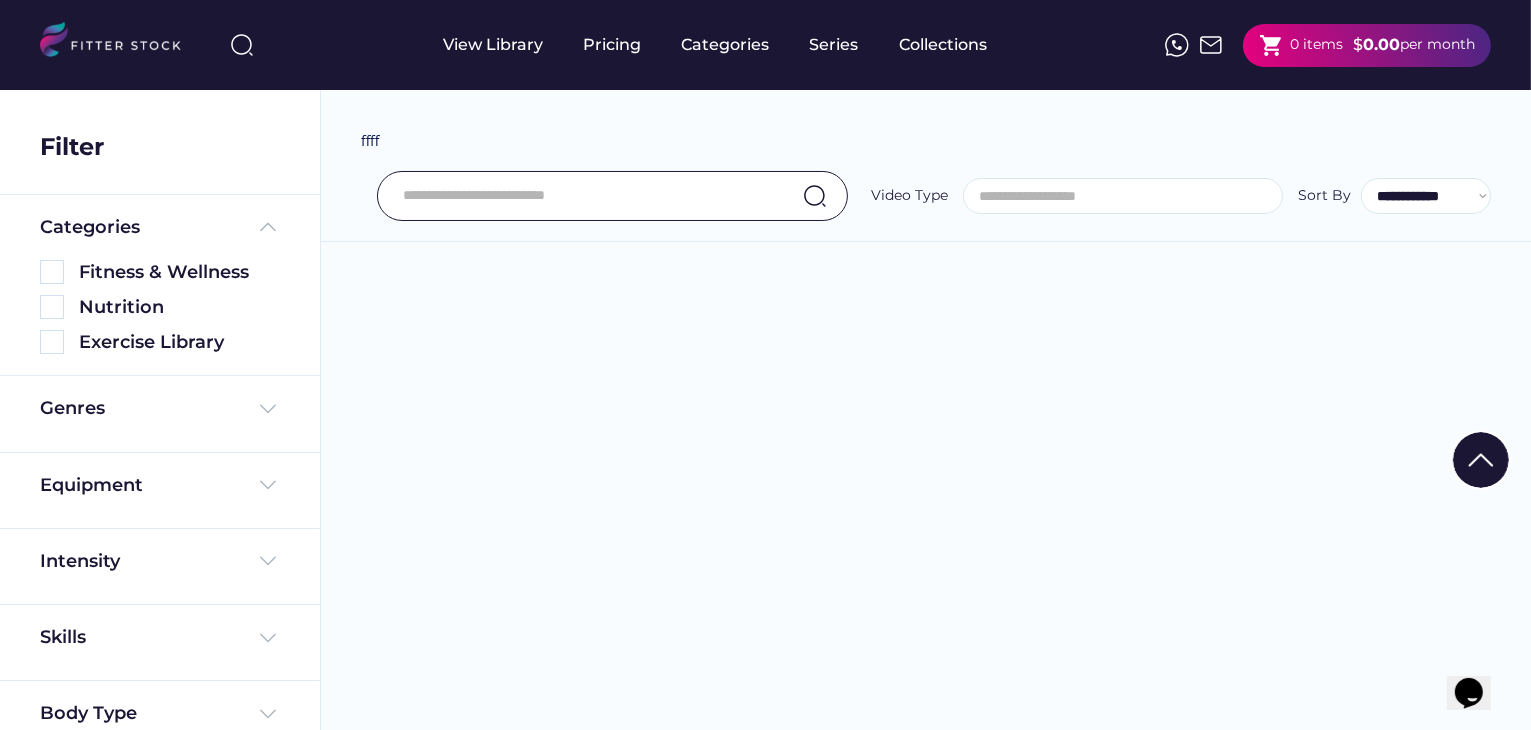 select on "**********" 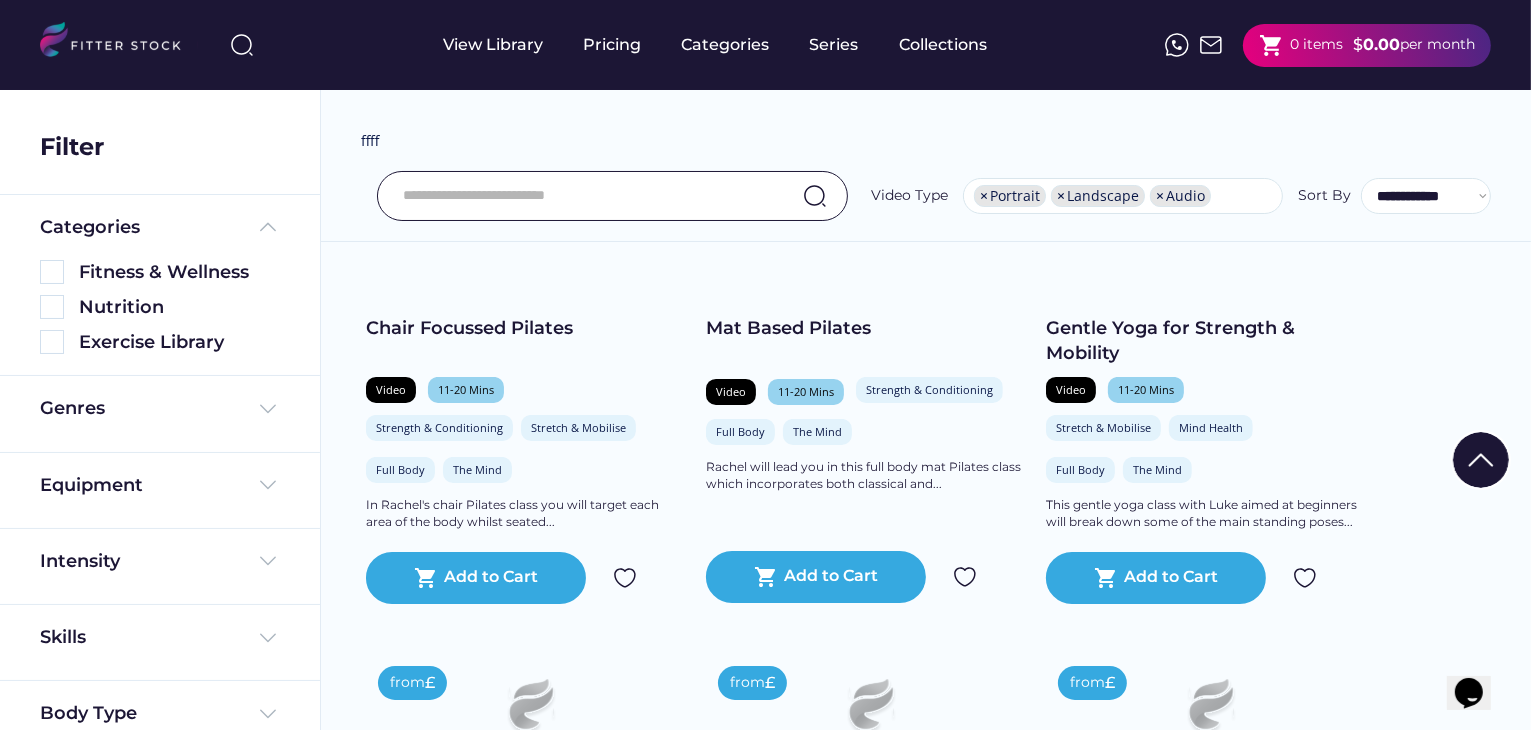 scroll, scrollTop: 32, scrollLeft: 0, axis: vertical 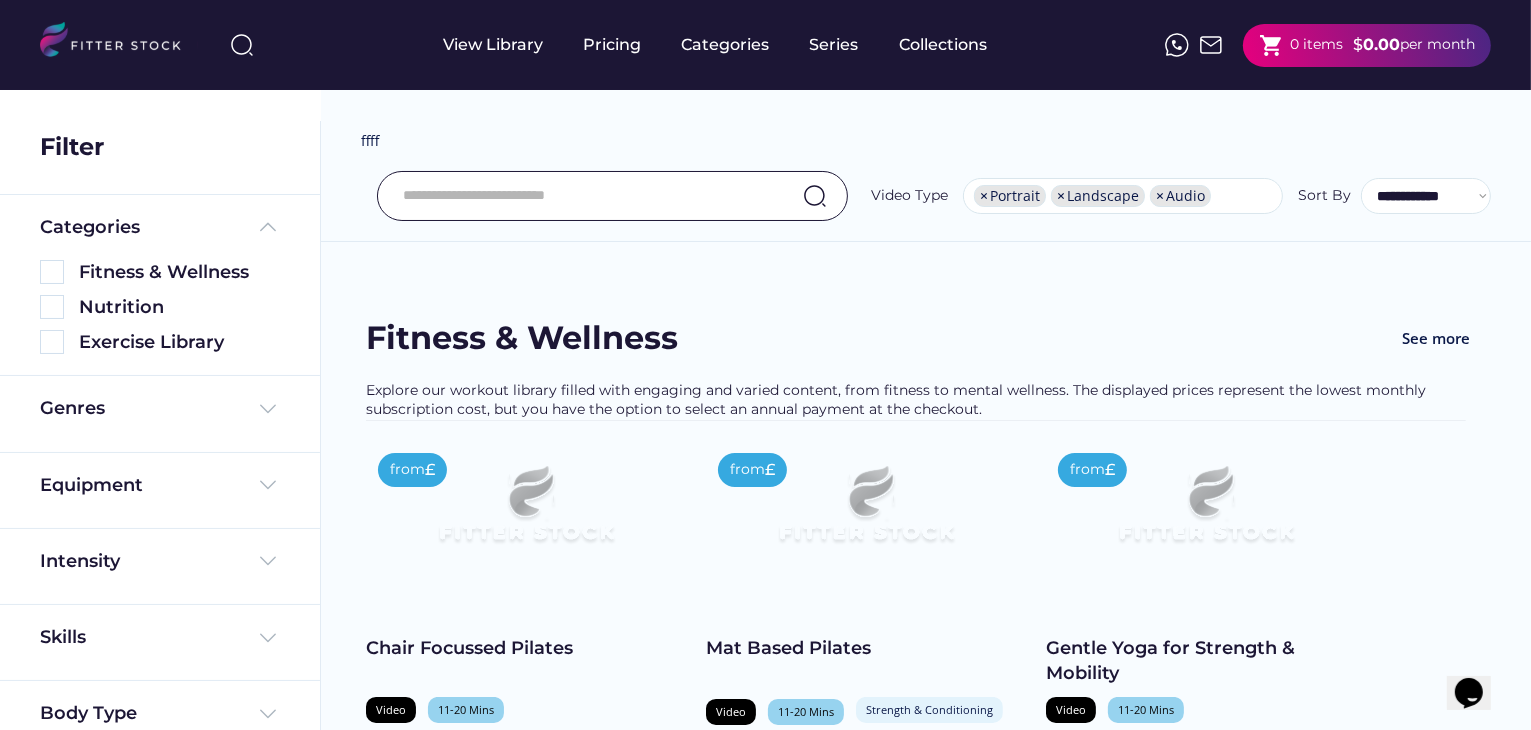 click on "**********" at bounding box center [926, 131] 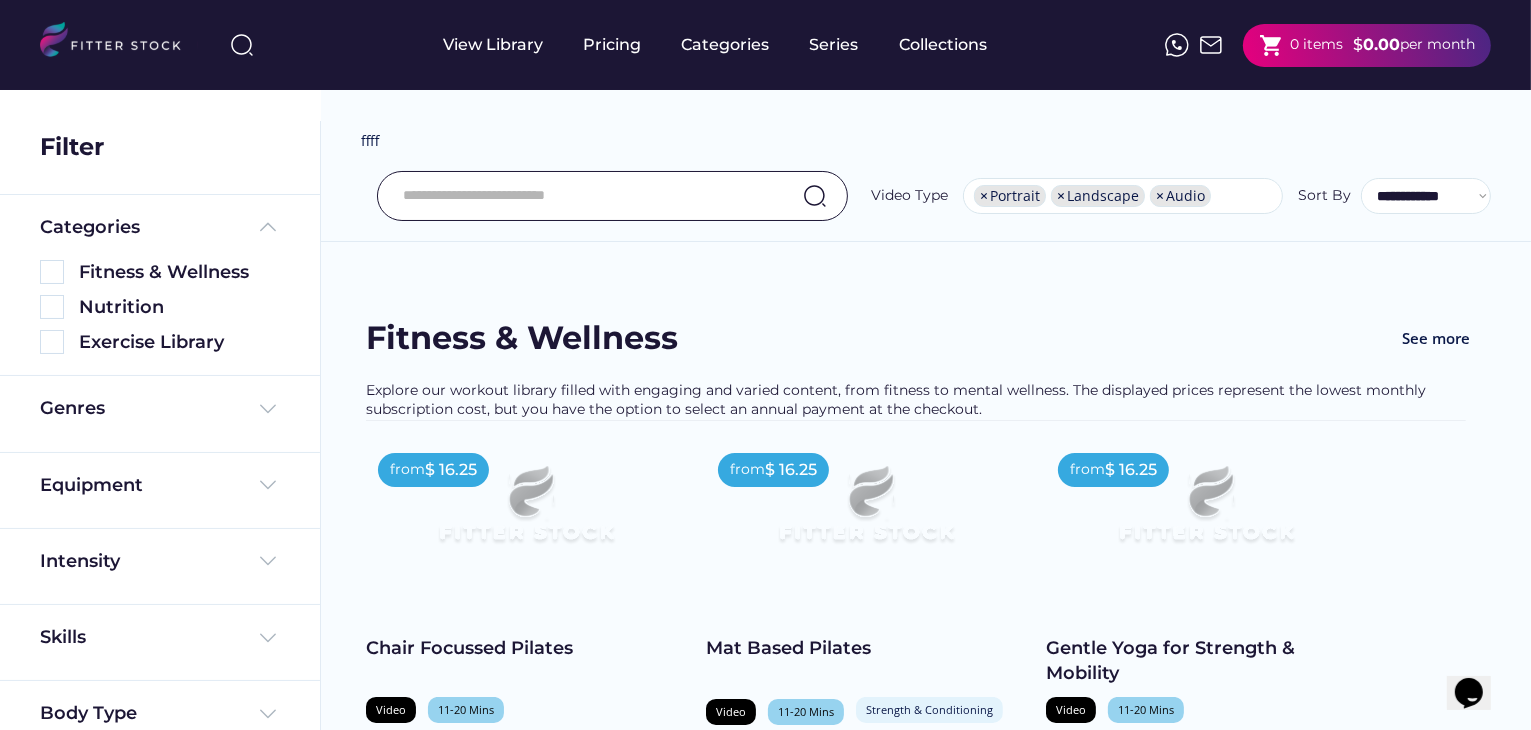 click on "**********" at bounding box center [926, 131] 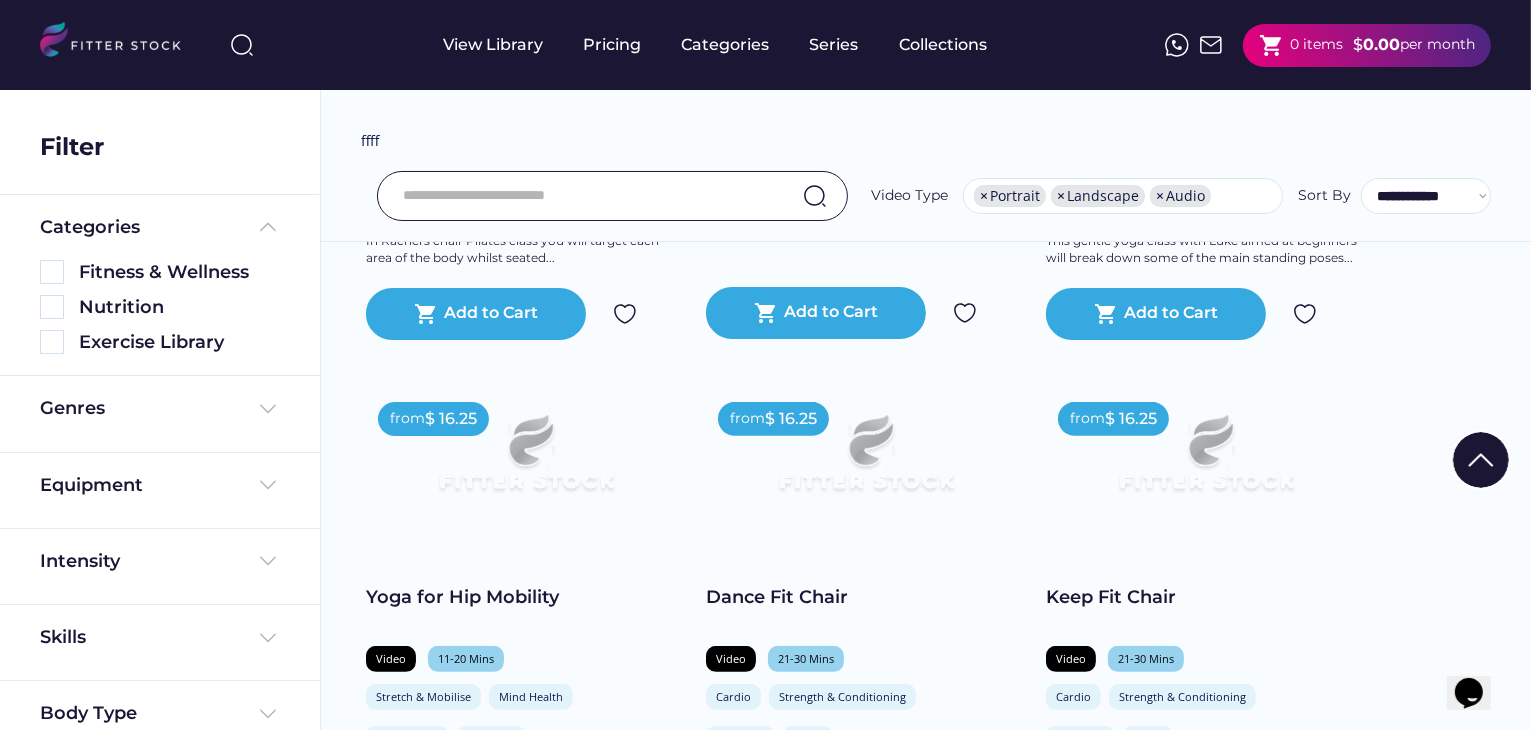 scroll, scrollTop: 700, scrollLeft: 0, axis: vertical 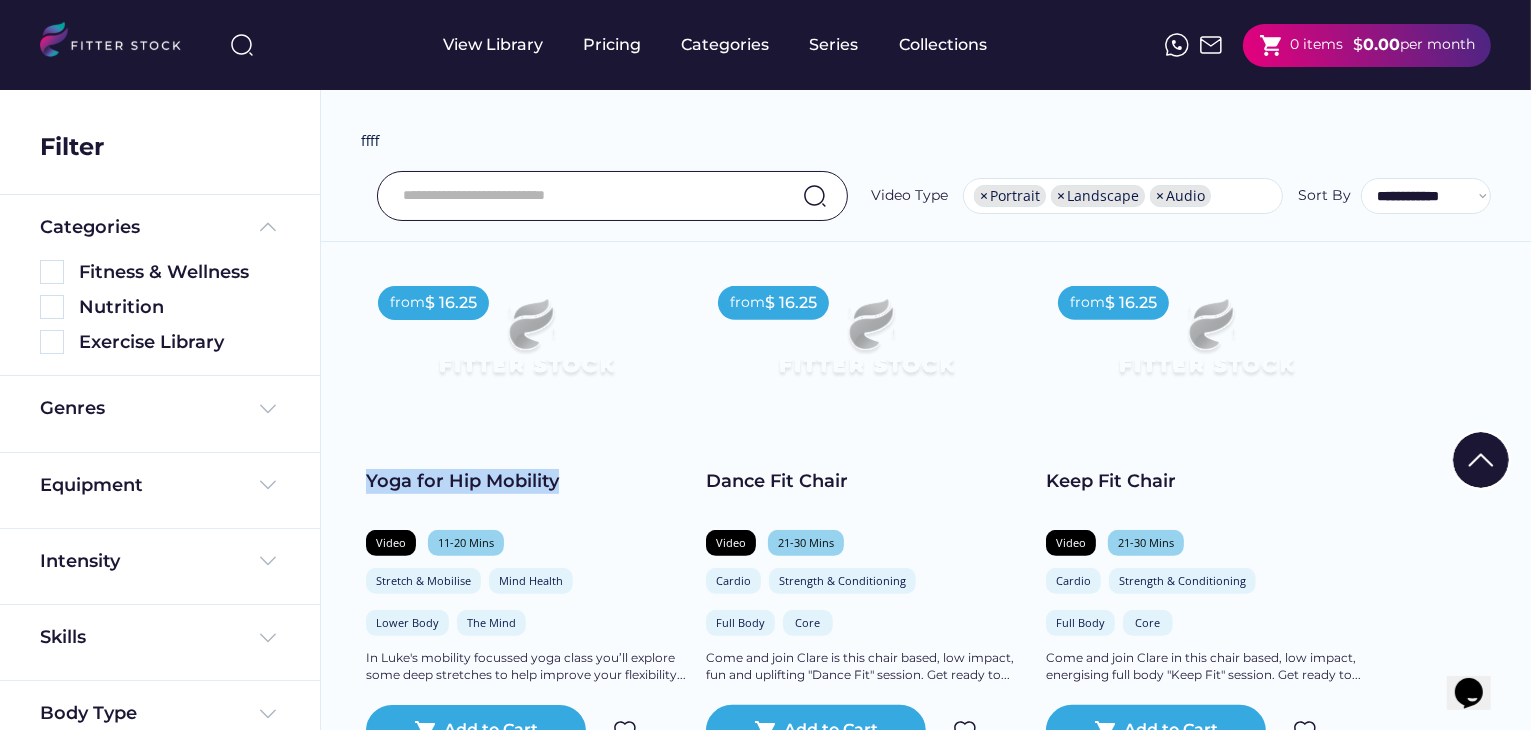 drag, startPoint x: 561, startPoint y: 480, endPoint x: 367, endPoint y: 477, distance: 194.0232 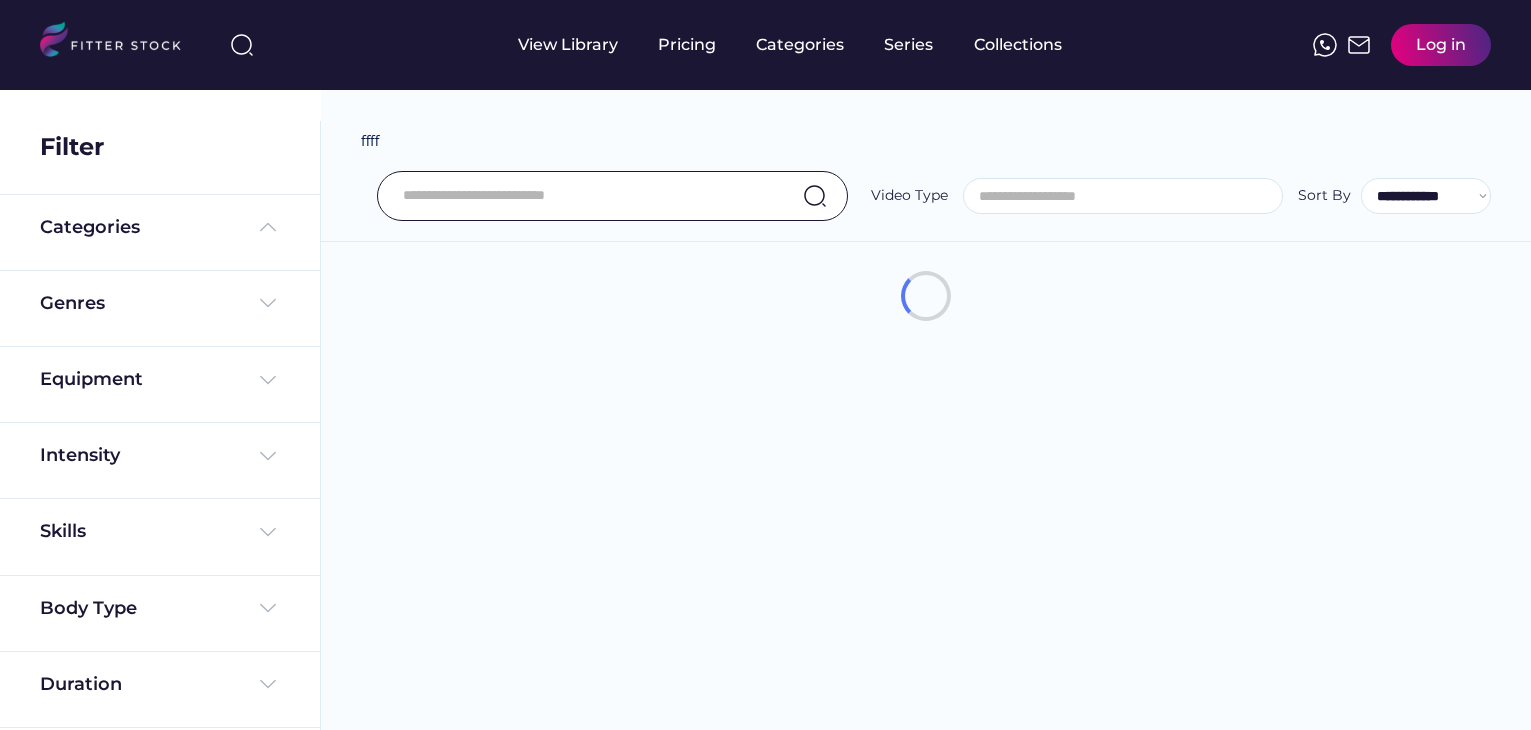 select 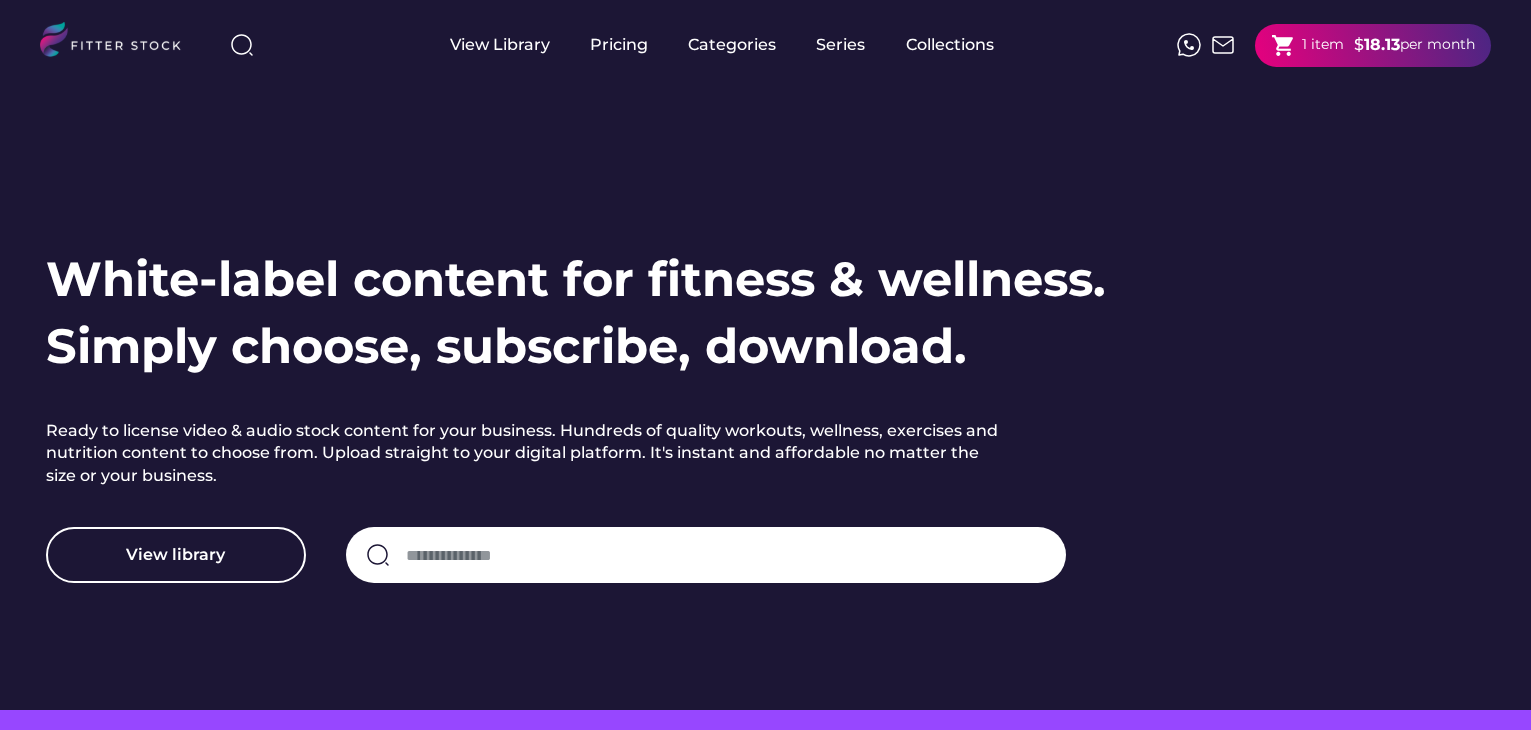 scroll, scrollTop: 0, scrollLeft: 0, axis: both 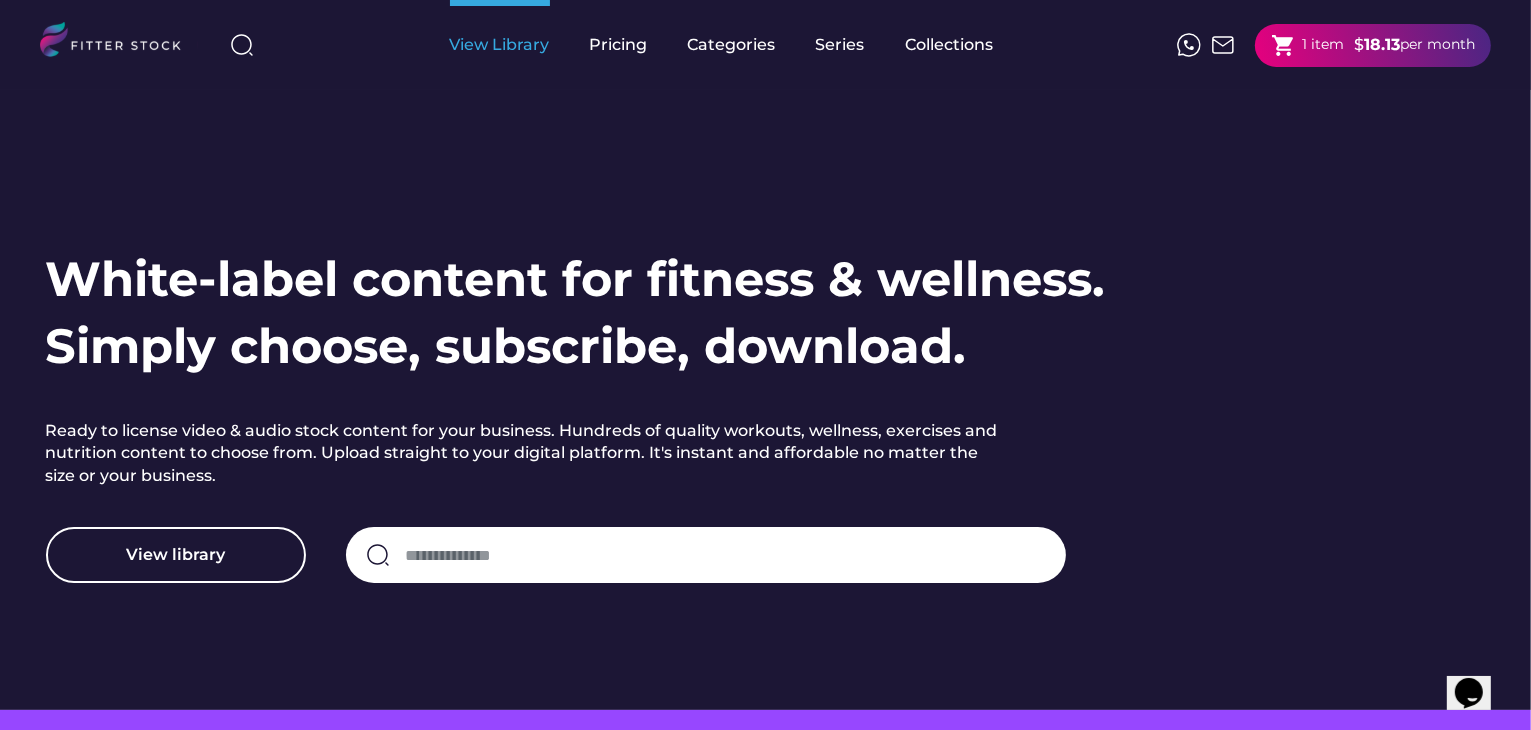 click on "View Library" at bounding box center (500, 45) 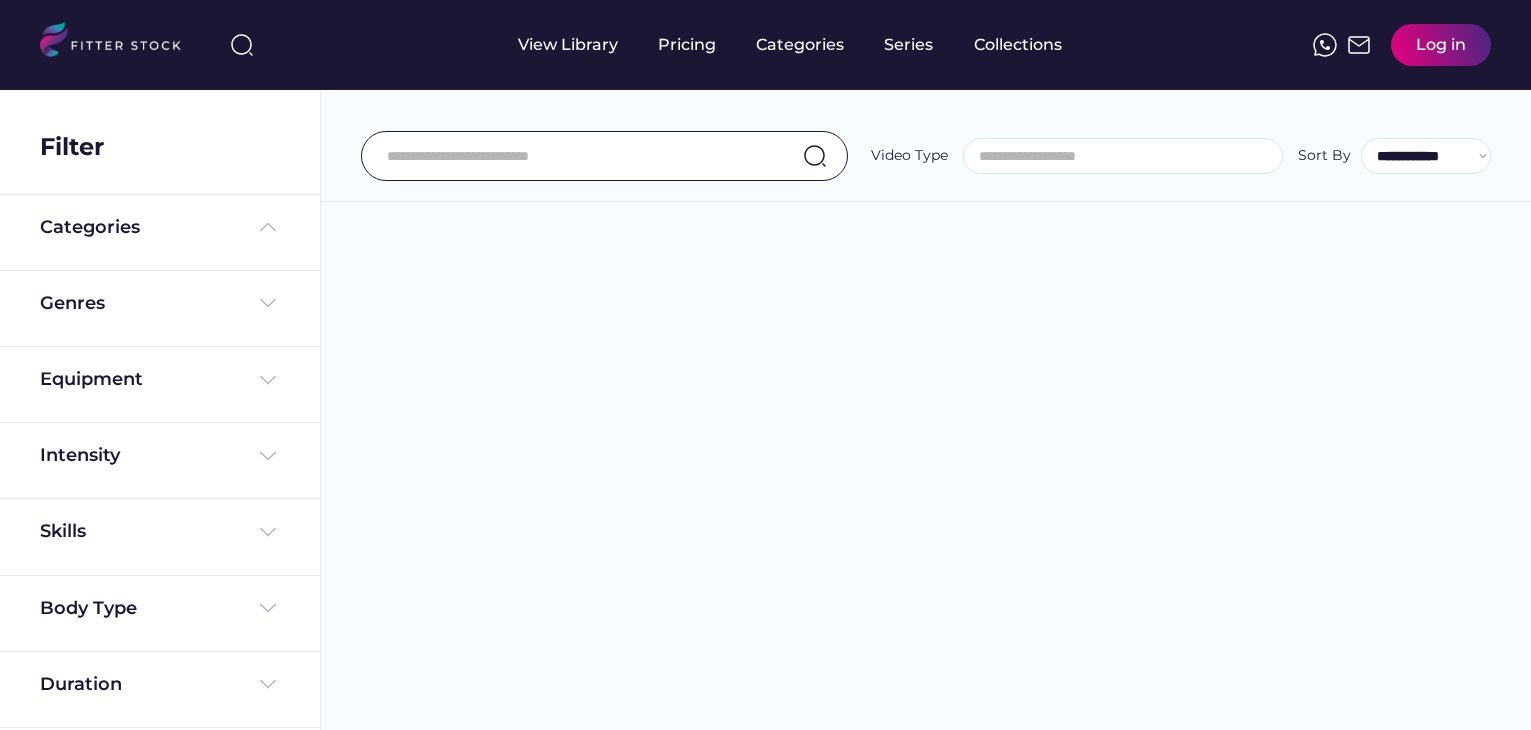 select 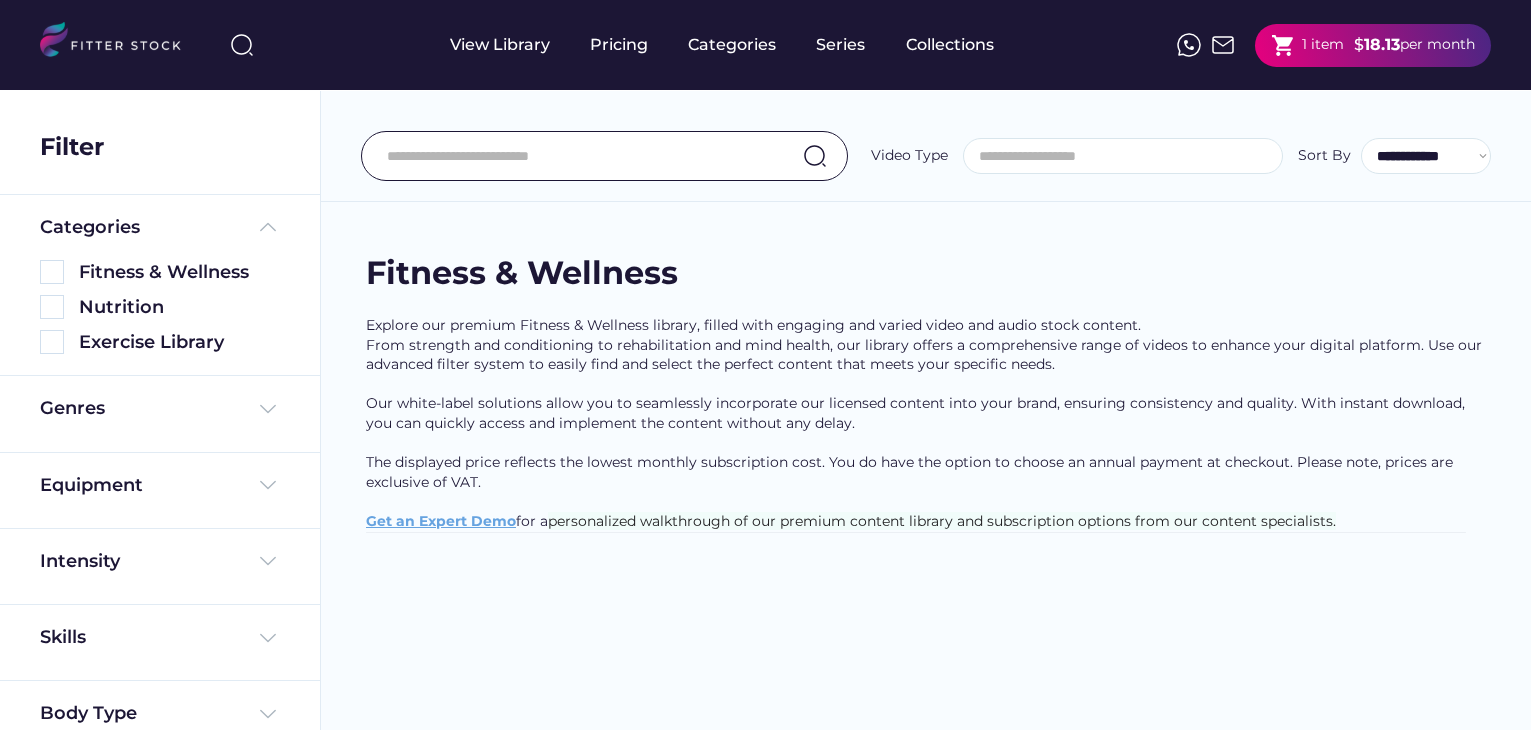 scroll, scrollTop: 0, scrollLeft: 0, axis: both 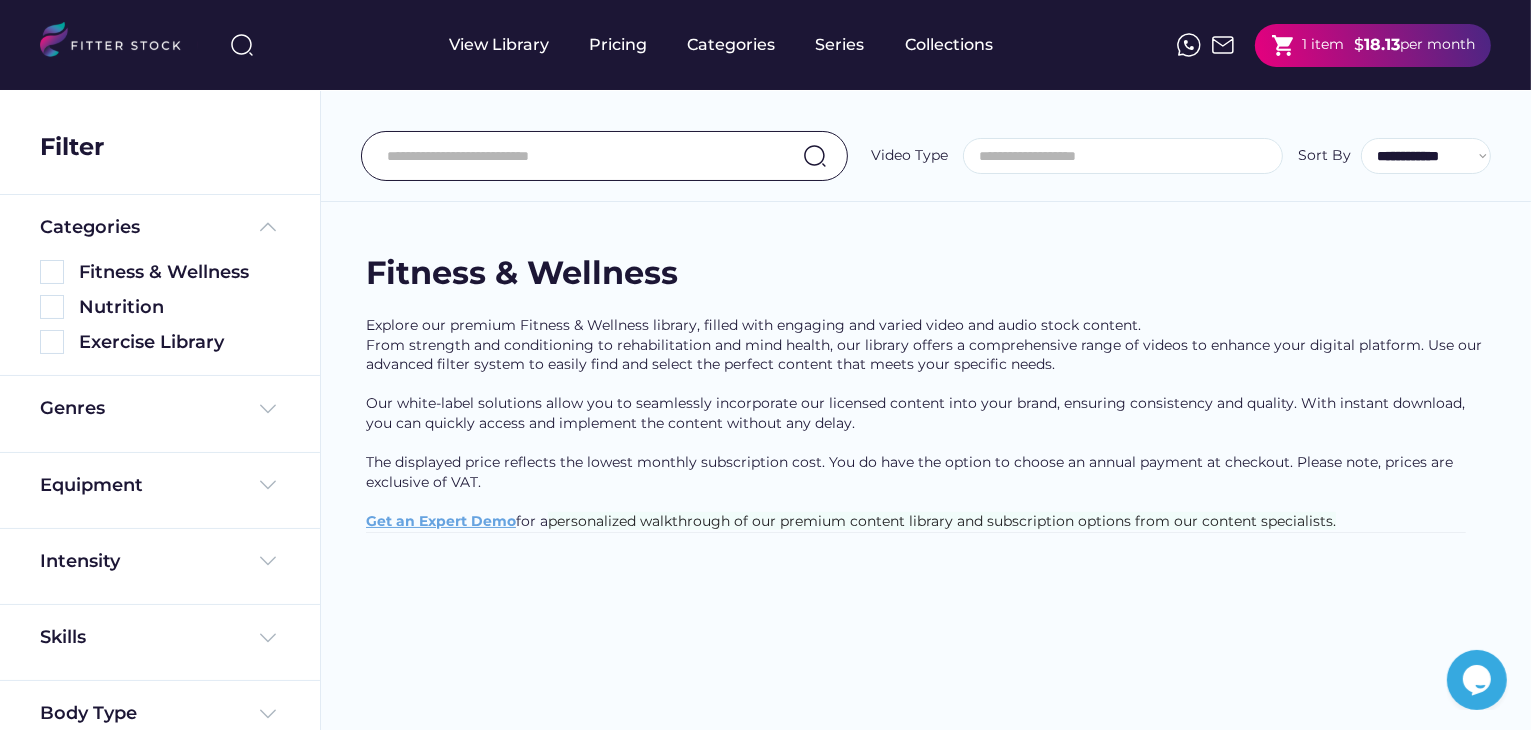 click at bounding box center [587, 156] 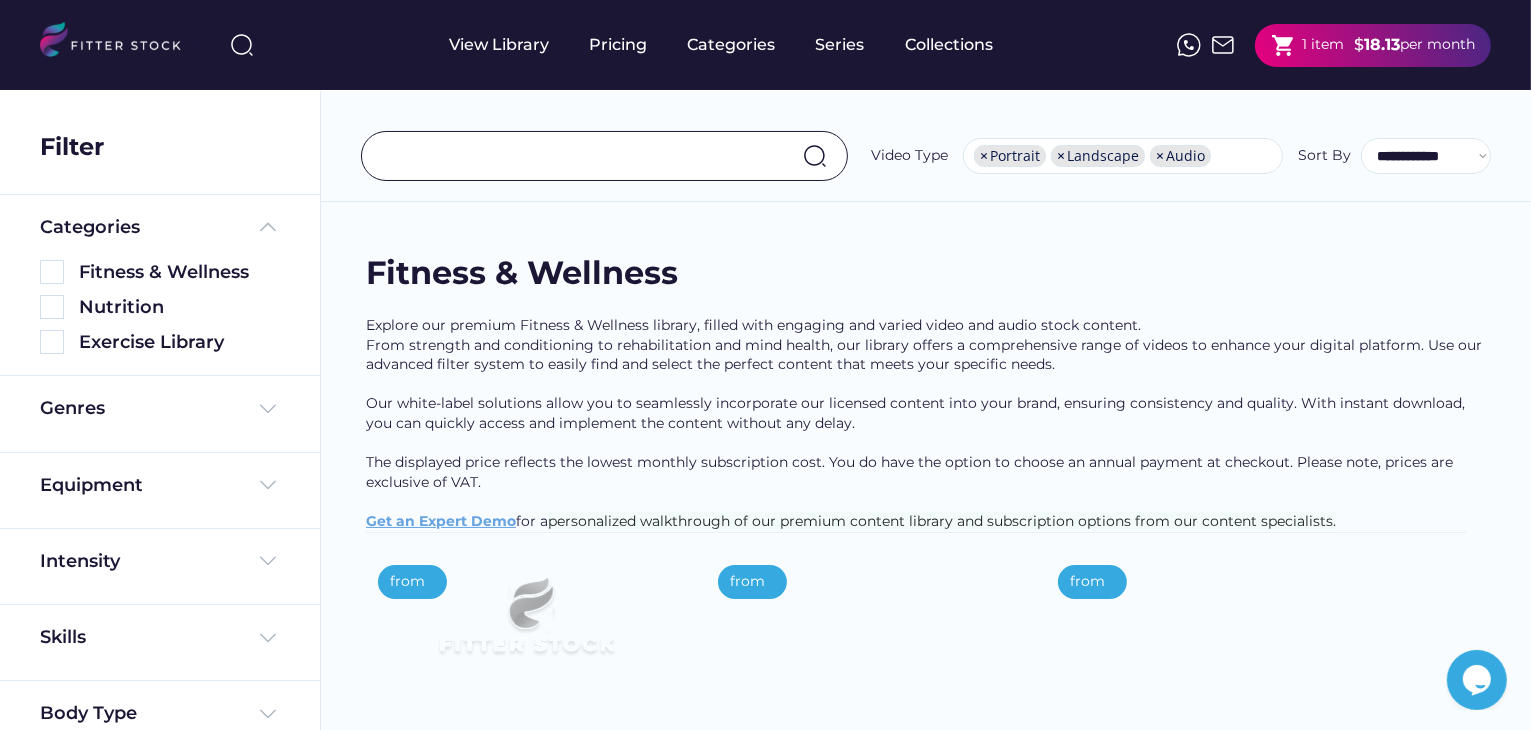 select on "**********" 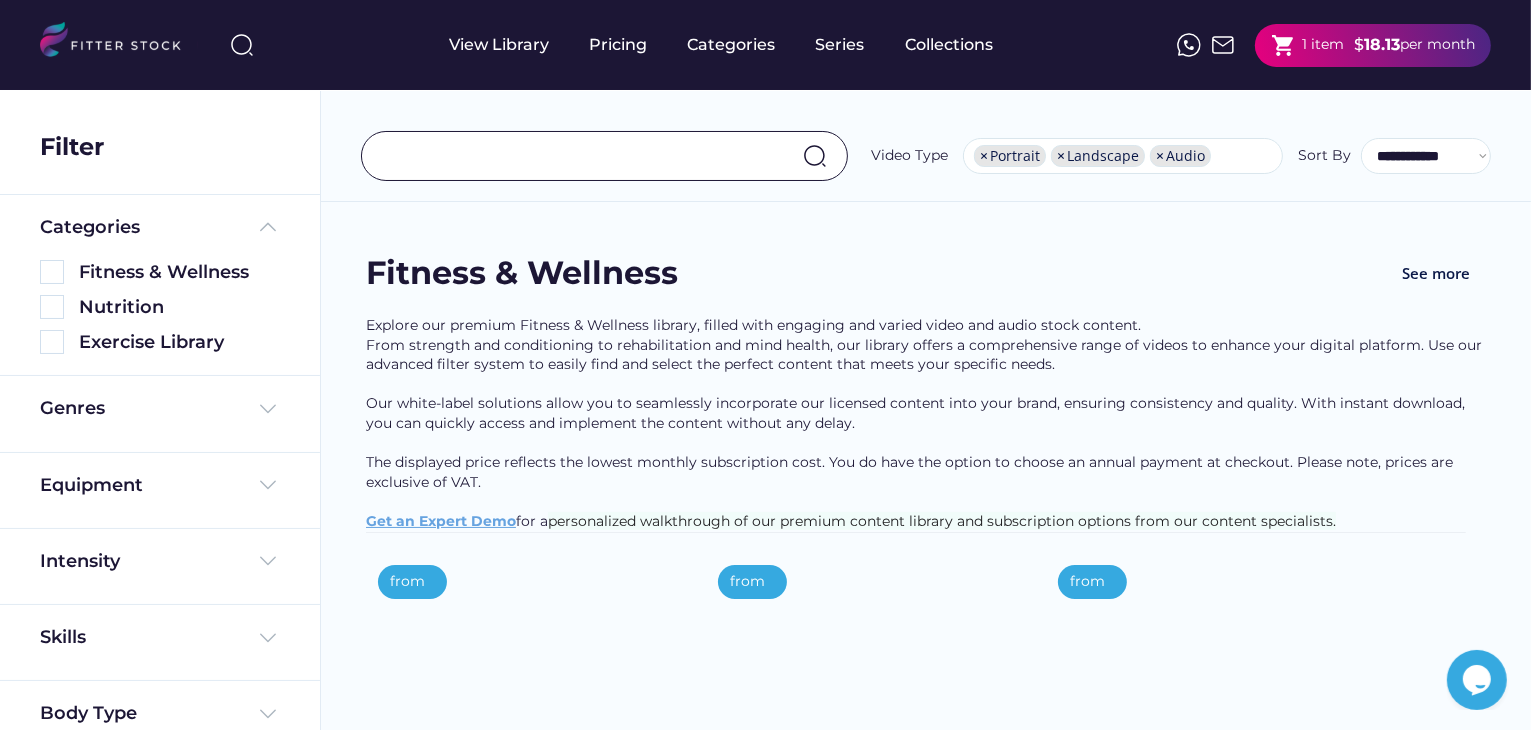 scroll, scrollTop: 700, scrollLeft: 0, axis: vertical 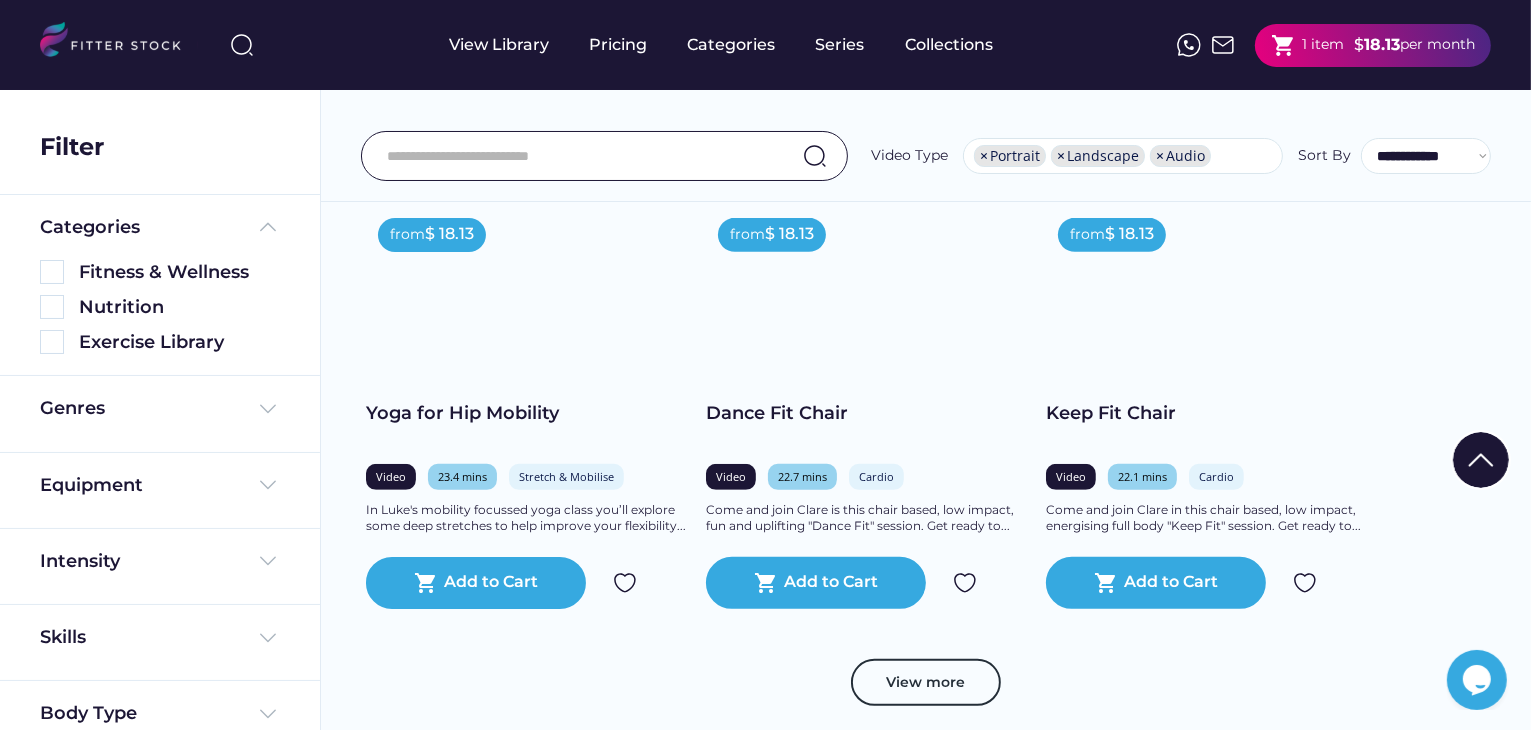 click on "View Library Pricing Categories Series Collections
shopping_cart
1 item $ 18.13  per month Log in" at bounding box center [765, 45] 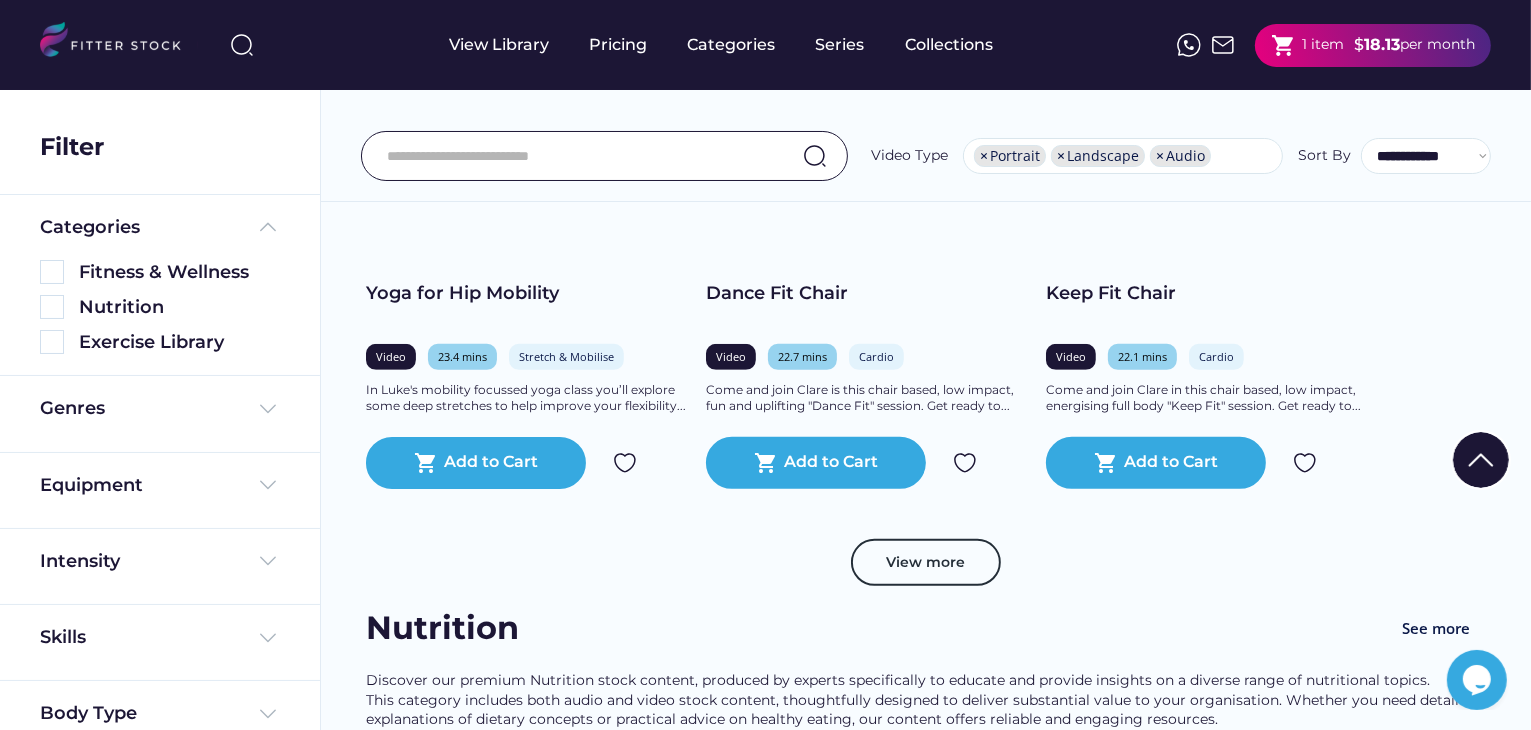 scroll, scrollTop: 1100, scrollLeft: 0, axis: vertical 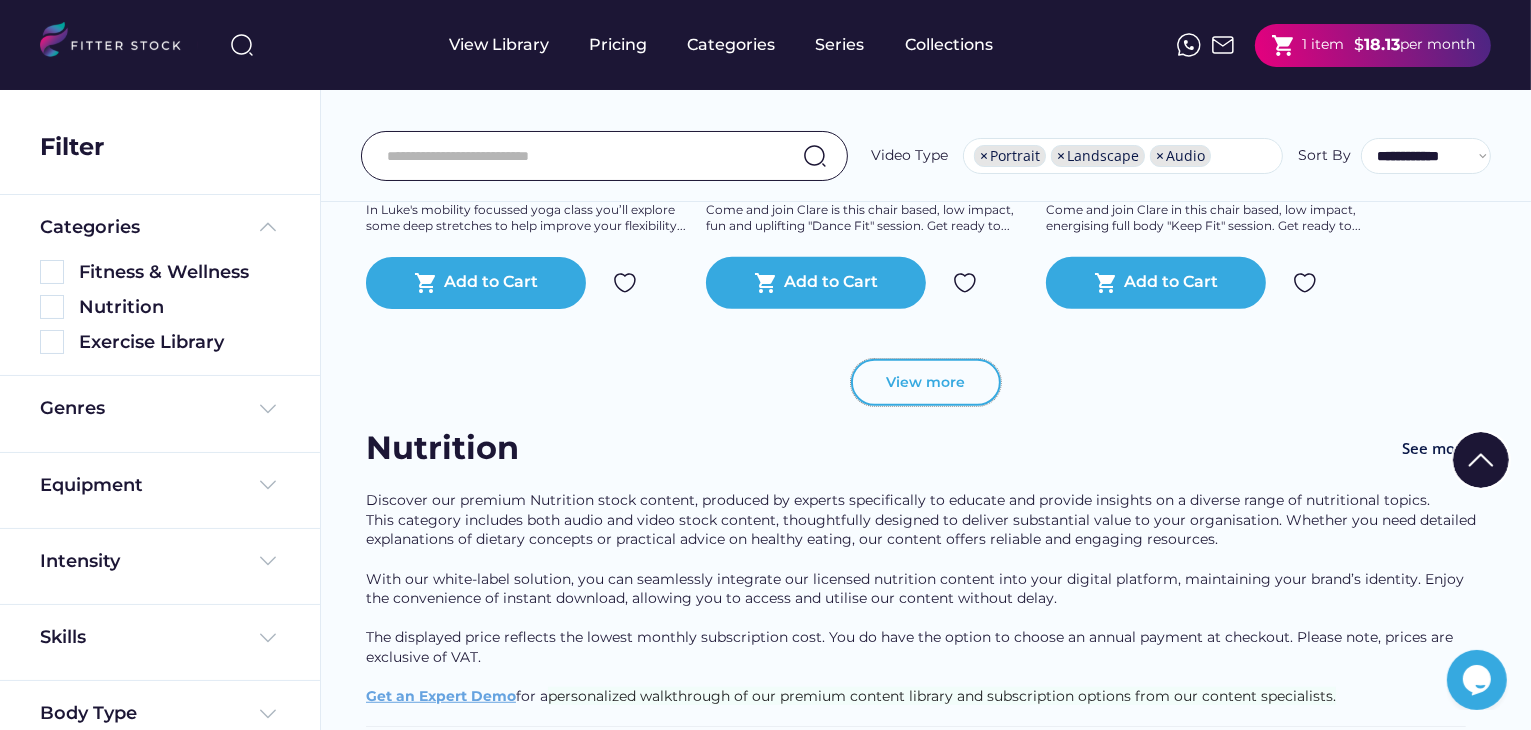 click on "View more" at bounding box center (926, 383) 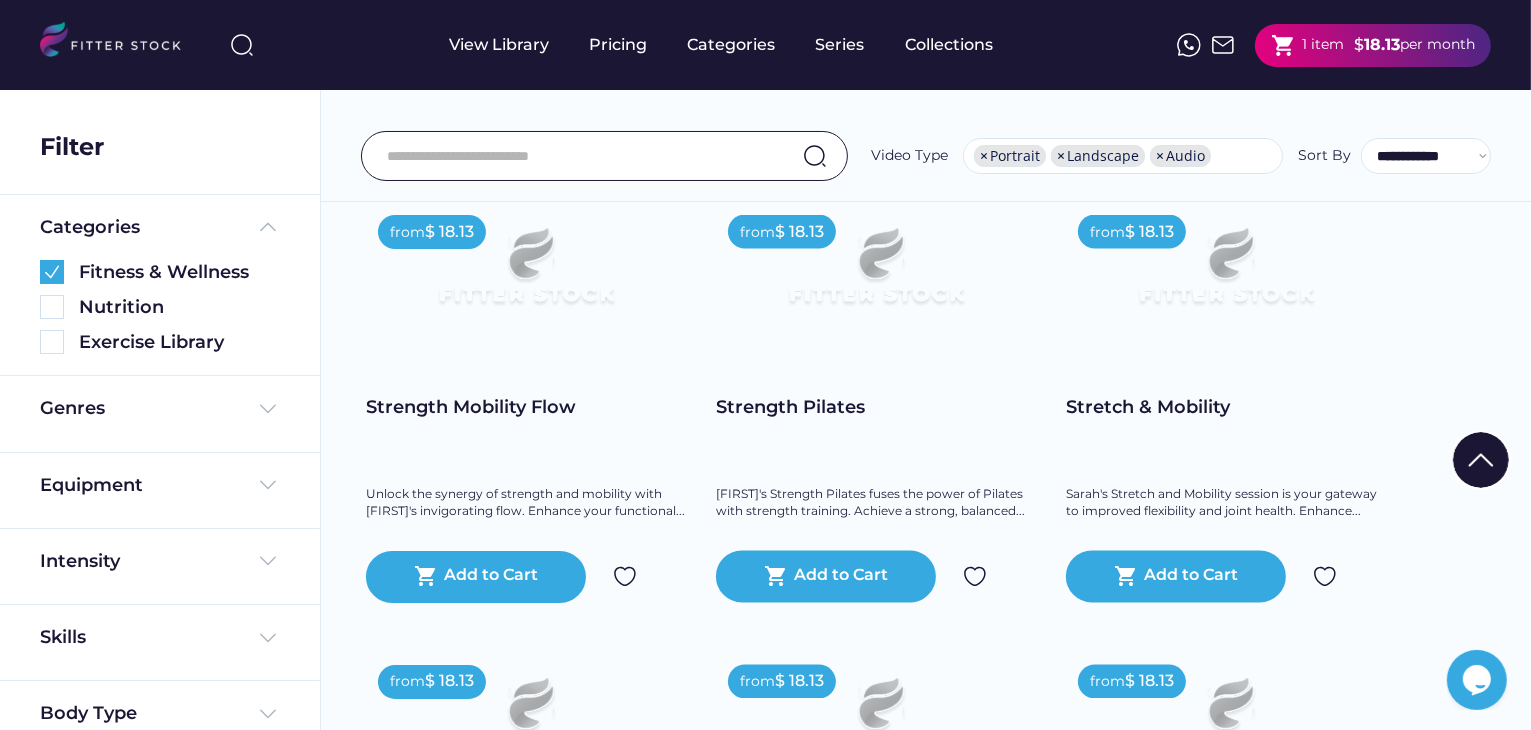 scroll, scrollTop: 39987, scrollLeft: 0, axis: vertical 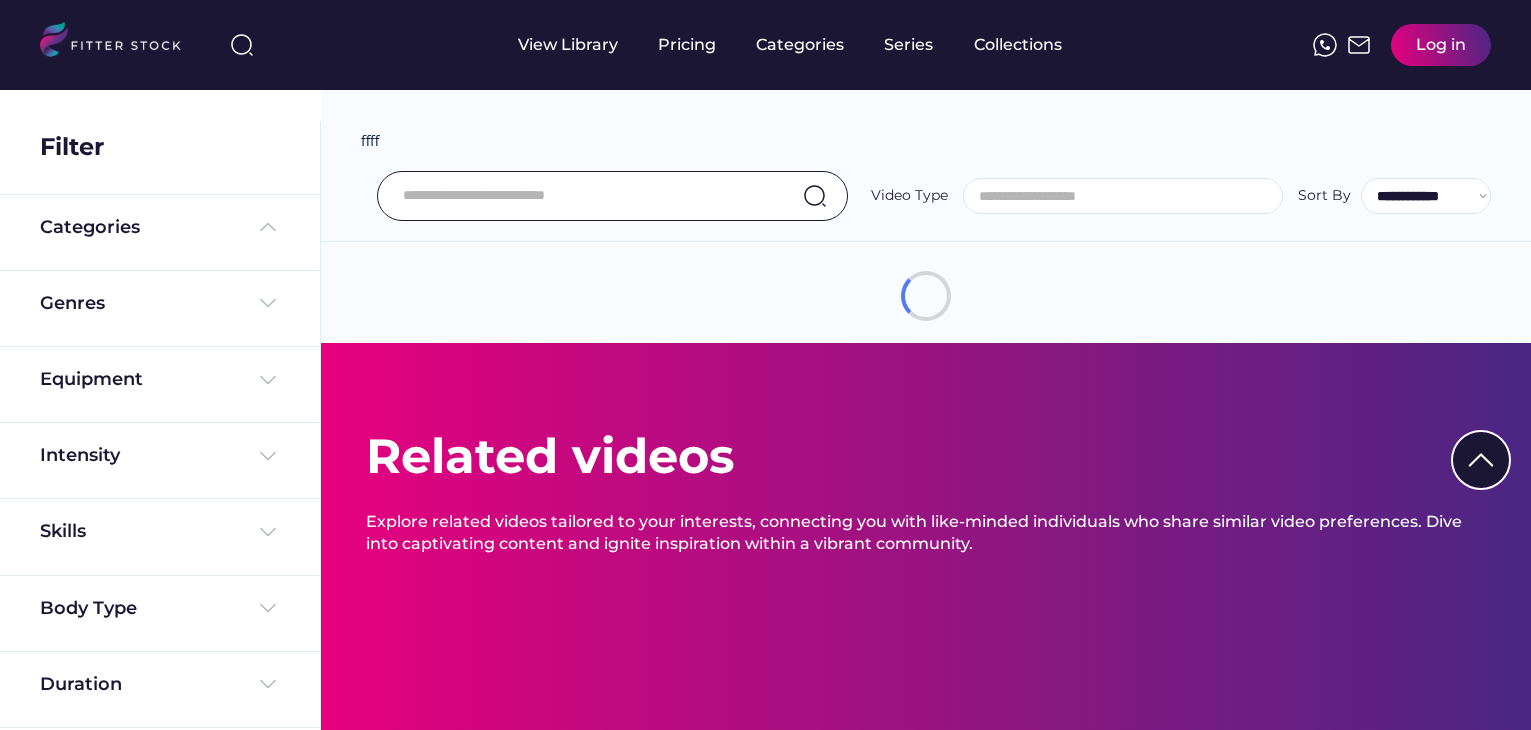 select 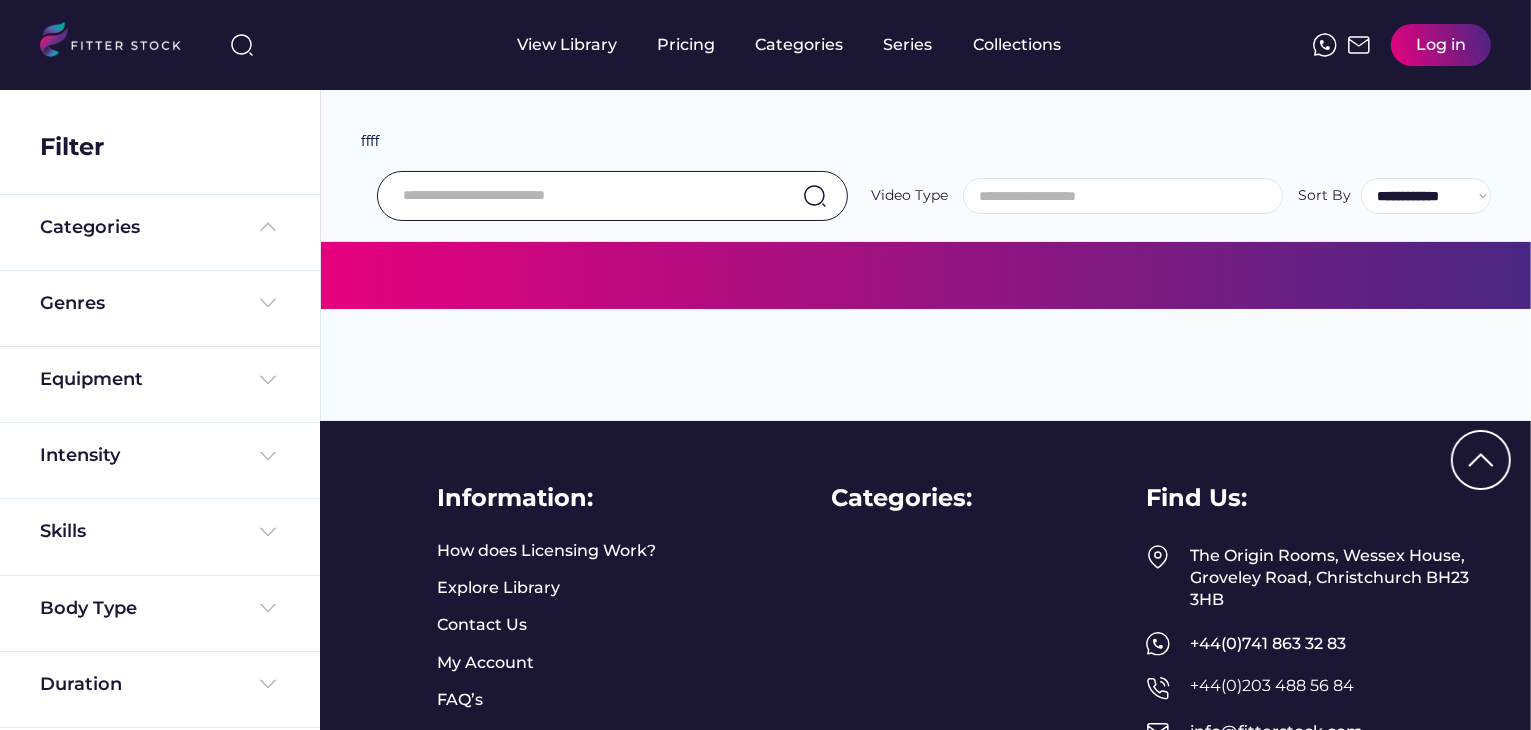 scroll, scrollTop: 0, scrollLeft: 0, axis: both 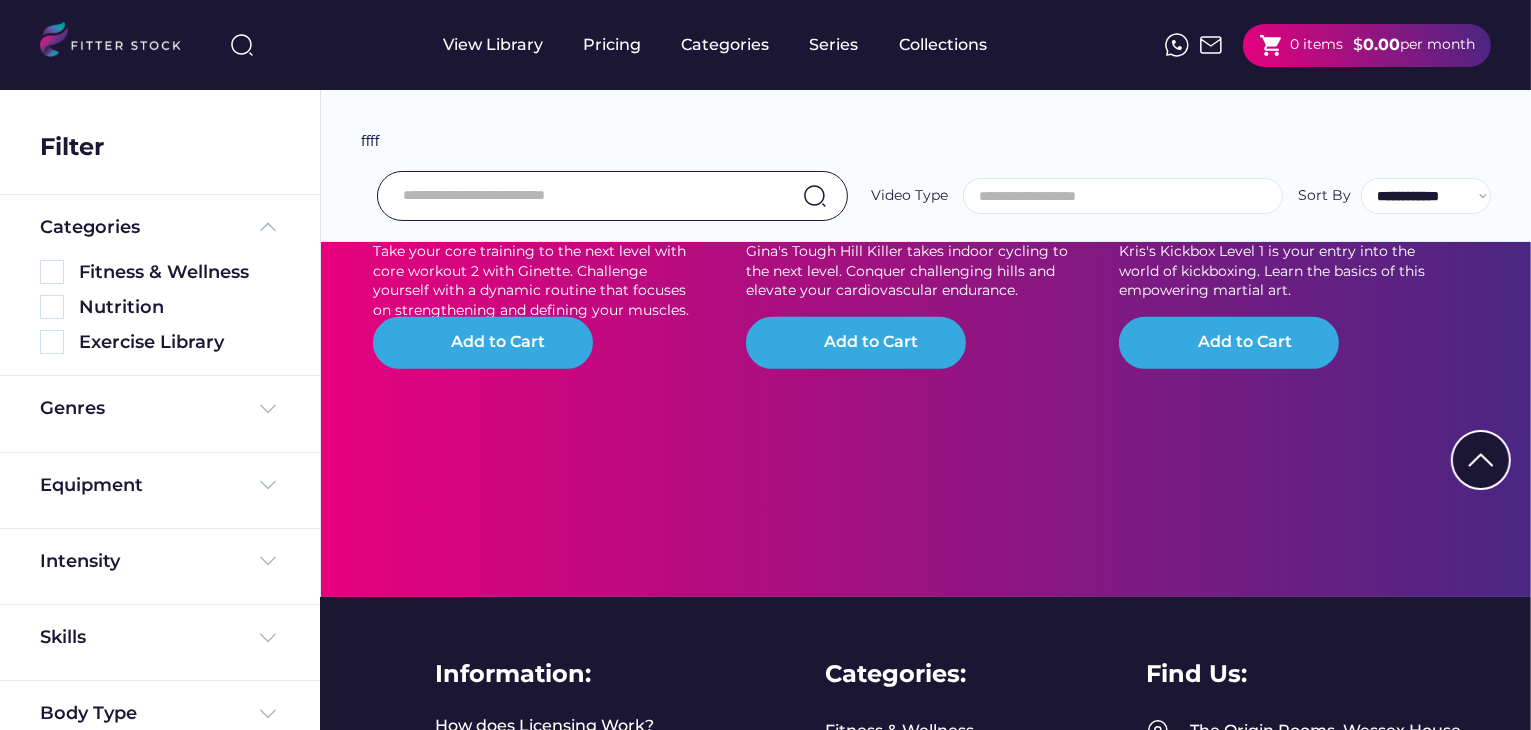 select on "**********" 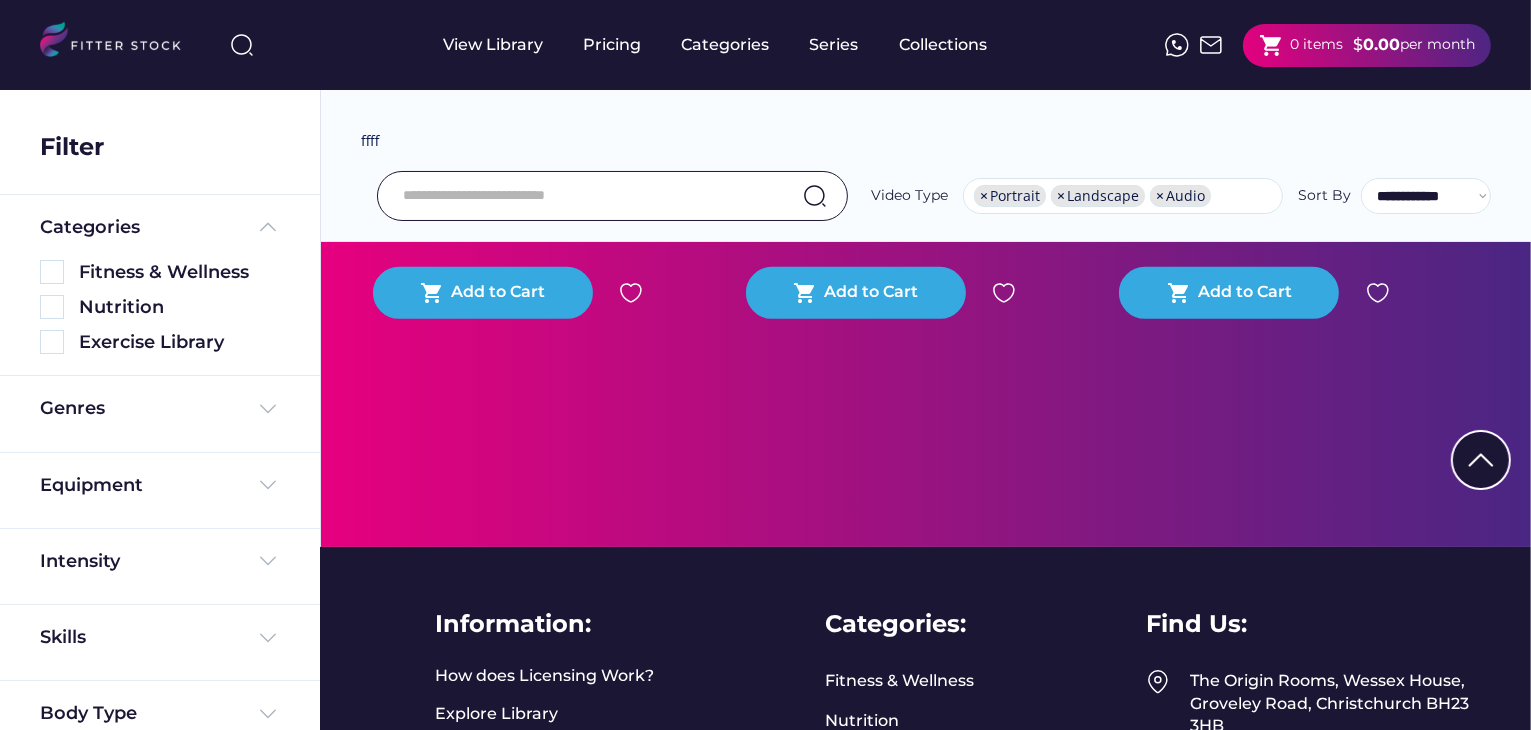 scroll, scrollTop: 400, scrollLeft: 0, axis: vertical 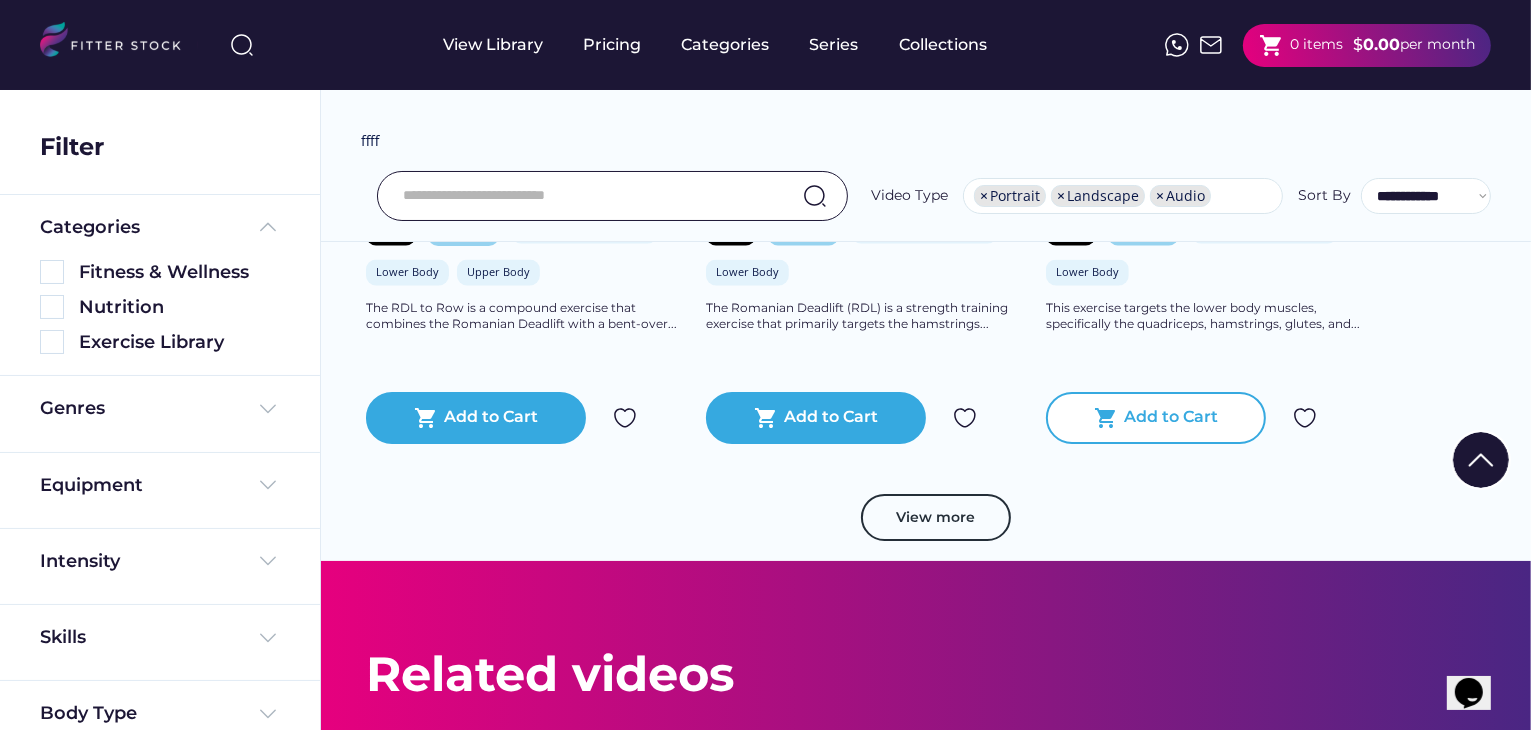 click on "shopping_cart" 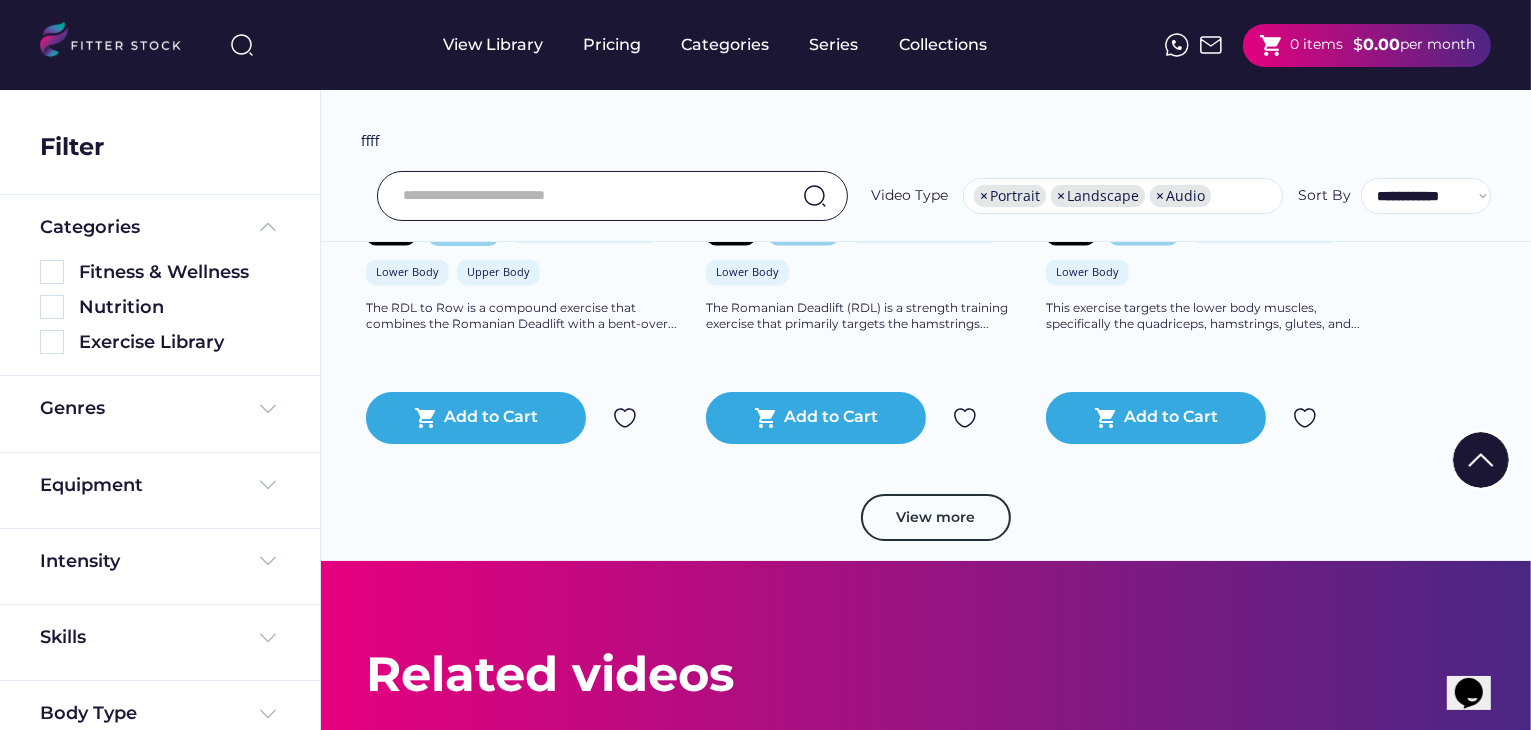 click on "View more" at bounding box center (926, 528) 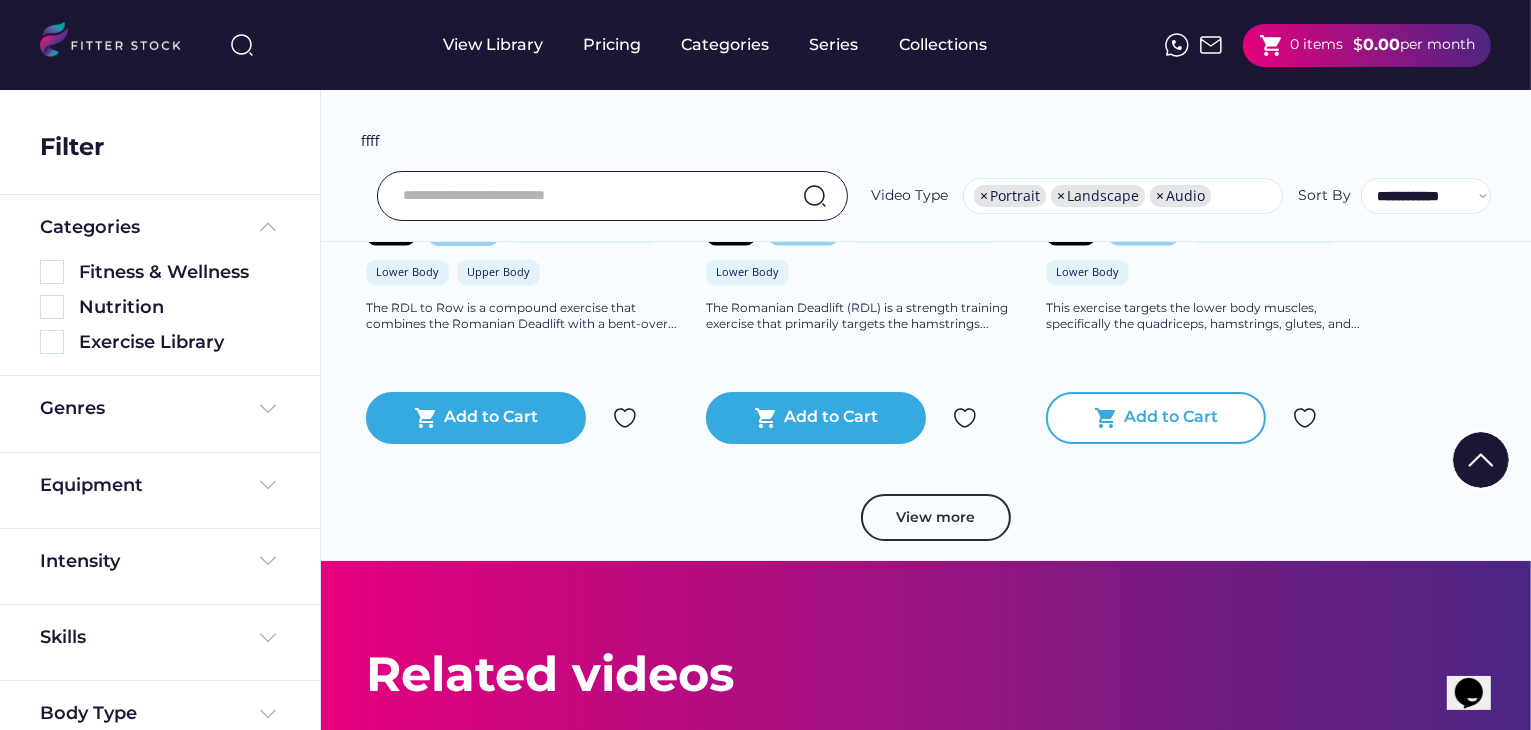 click on "shopping_cart
Add to Cart" at bounding box center [1156, 418] 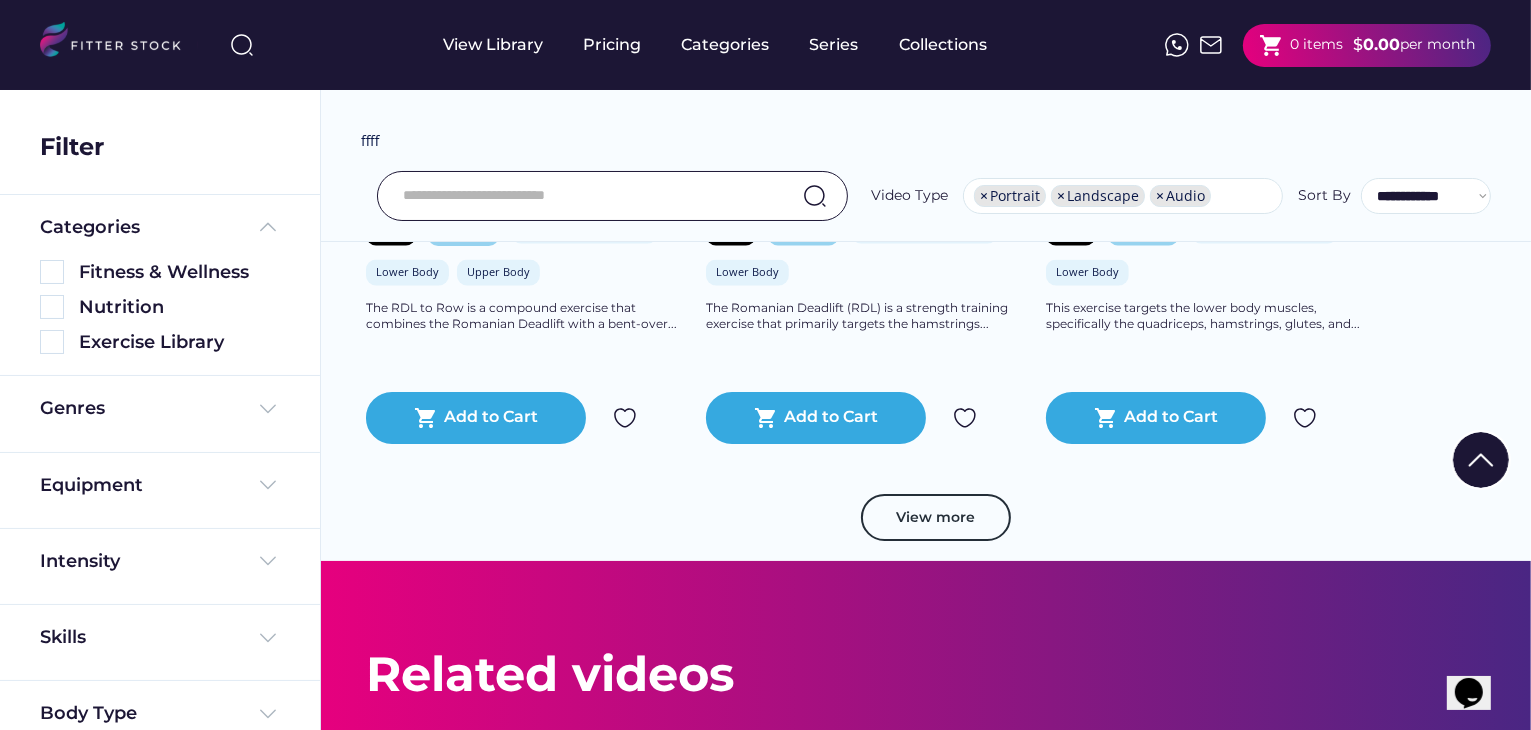 click on "0 items" at bounding box center (1316, 45) 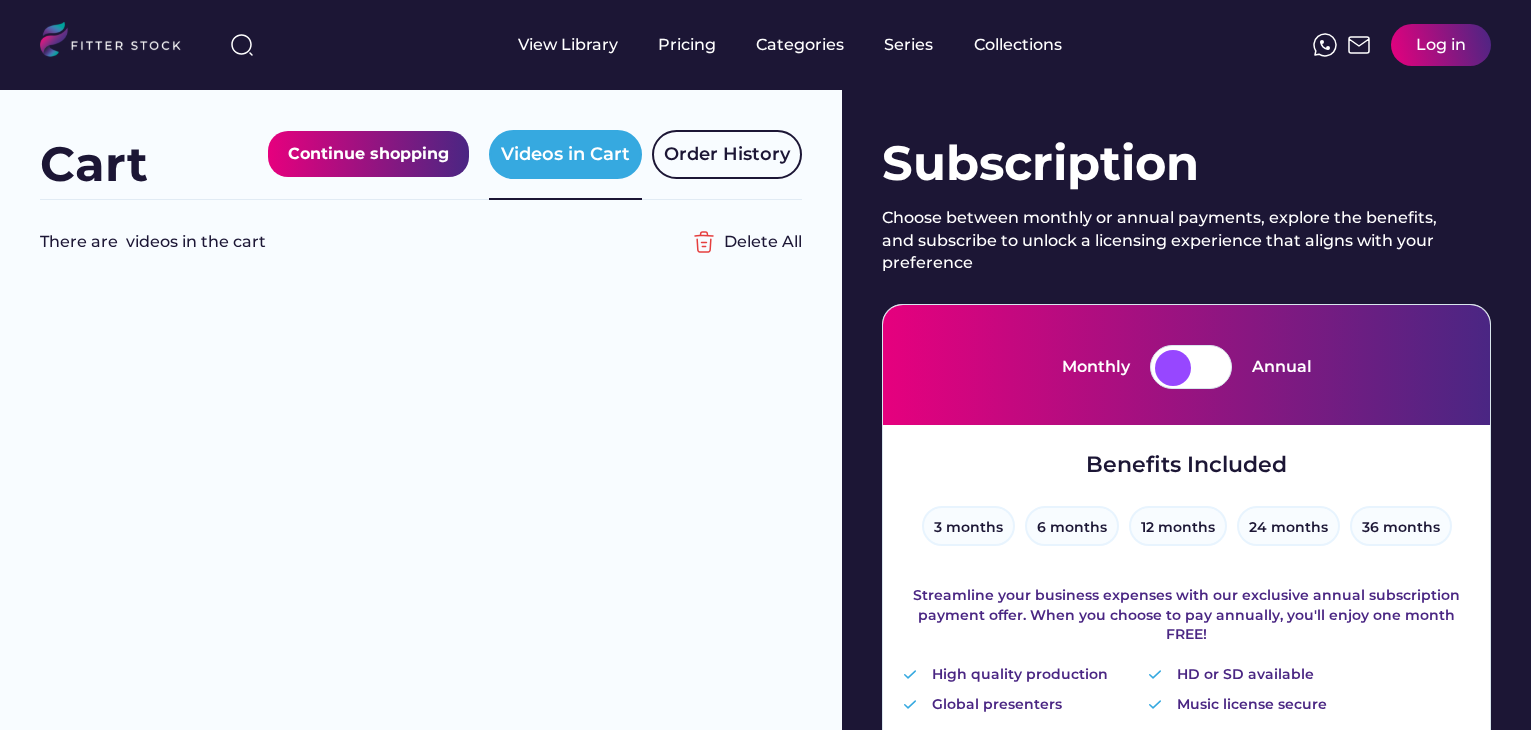 scroll, scrollTop: 0, scrollLeft: 0, axis: both 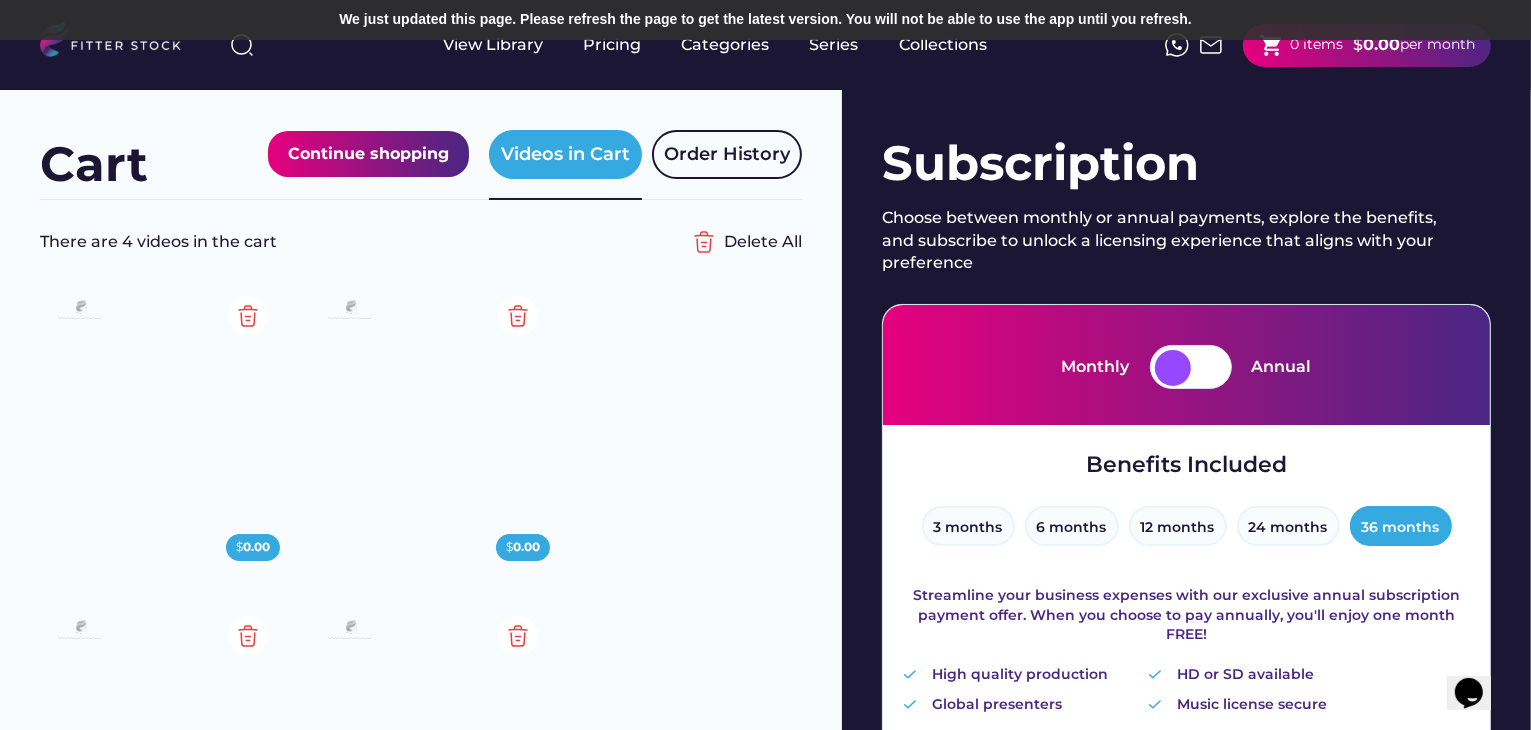 click on "Cart Continue shopping Videos in Cart Order History" at bounding box center (421, 145) 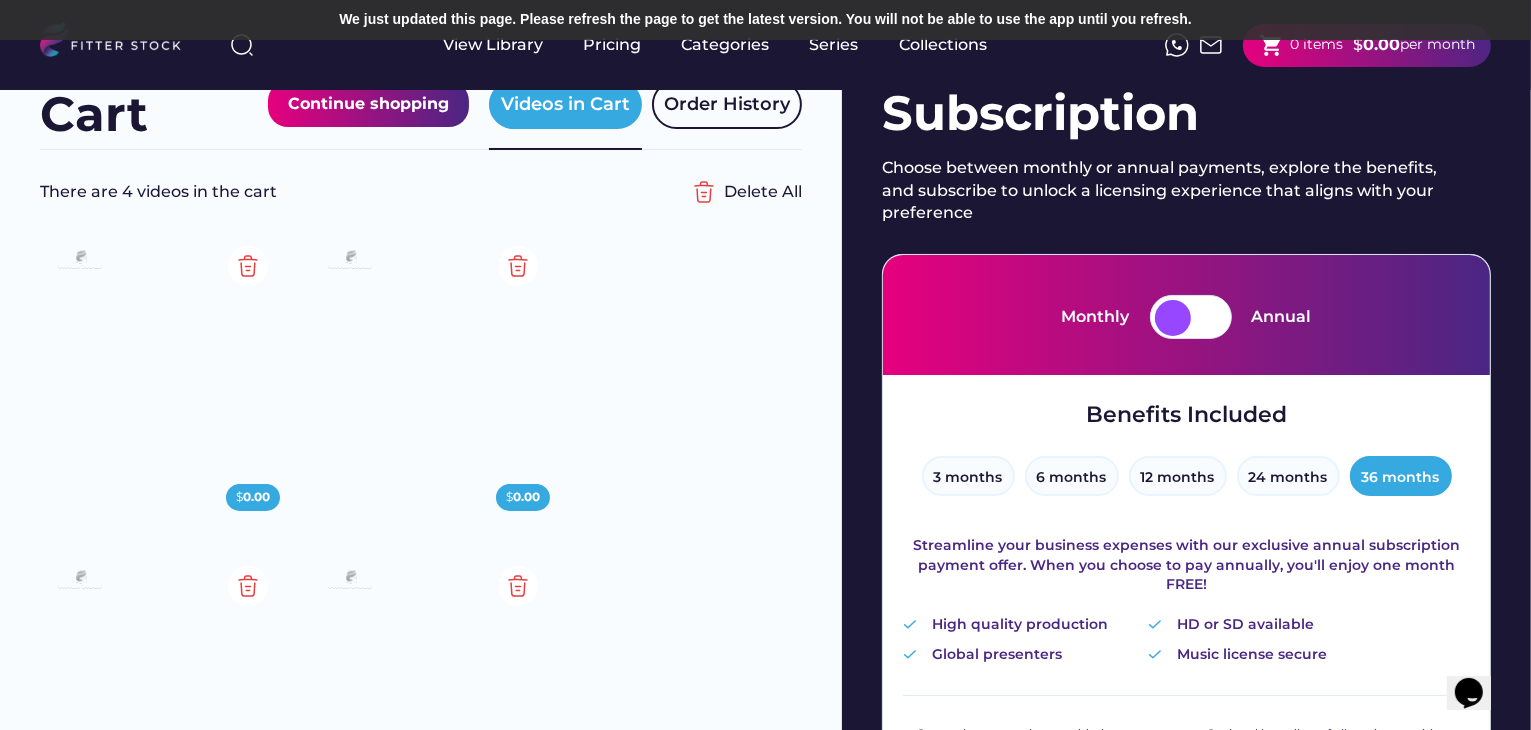 scroll, scrollTop: 600, scrollLeft: 0, axis: vertical 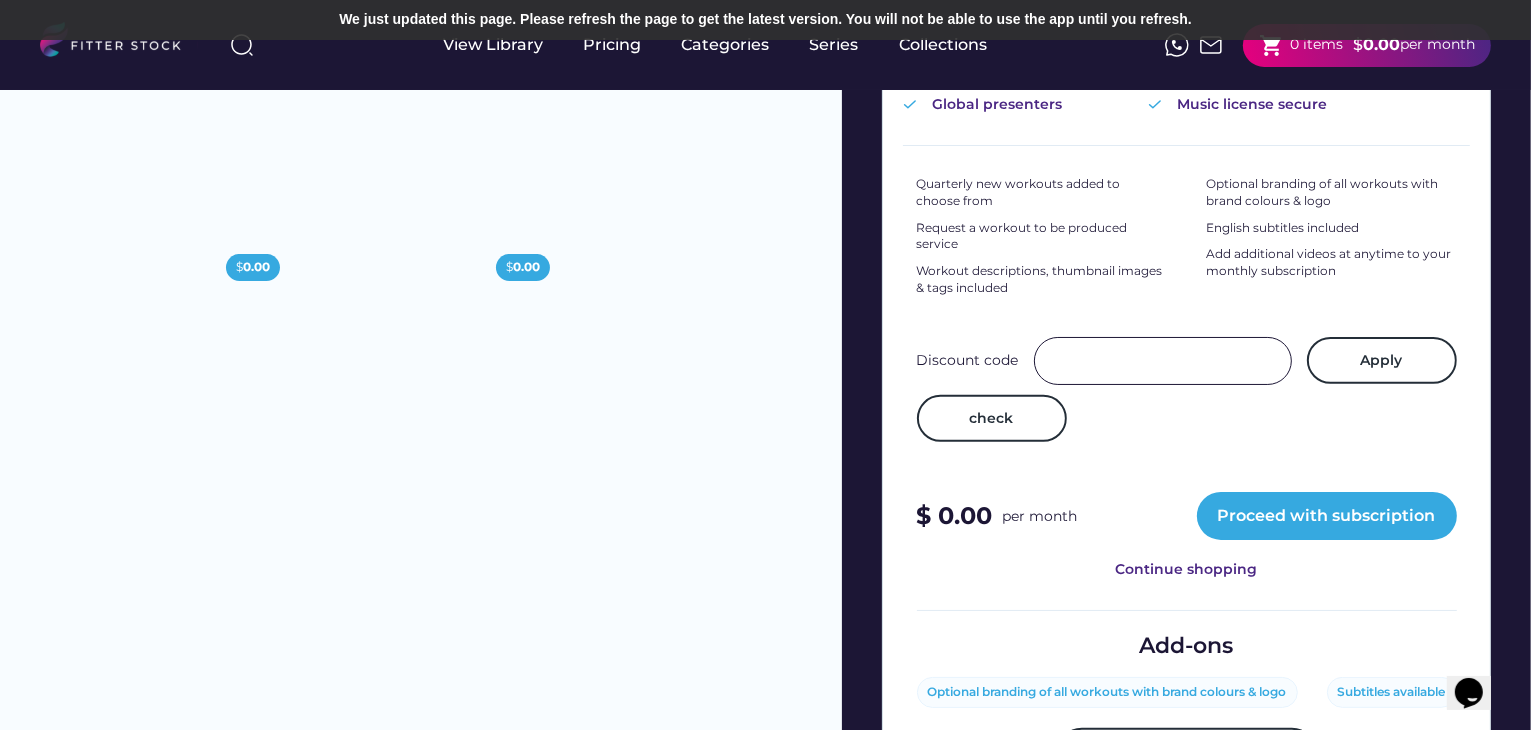 click at bounding box center (1163, 361) 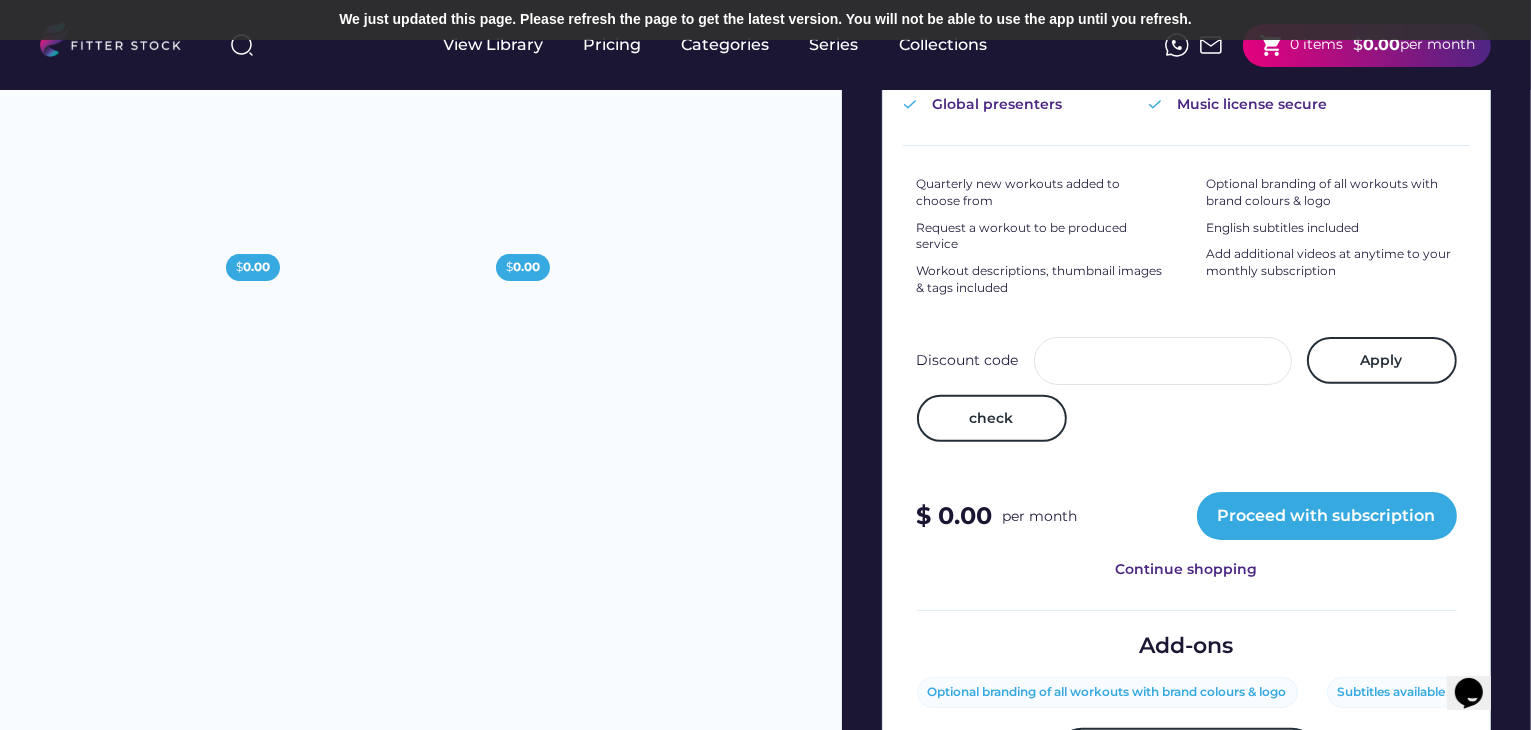click on "Discount code Apply check" at bounding box center [1187, 405] 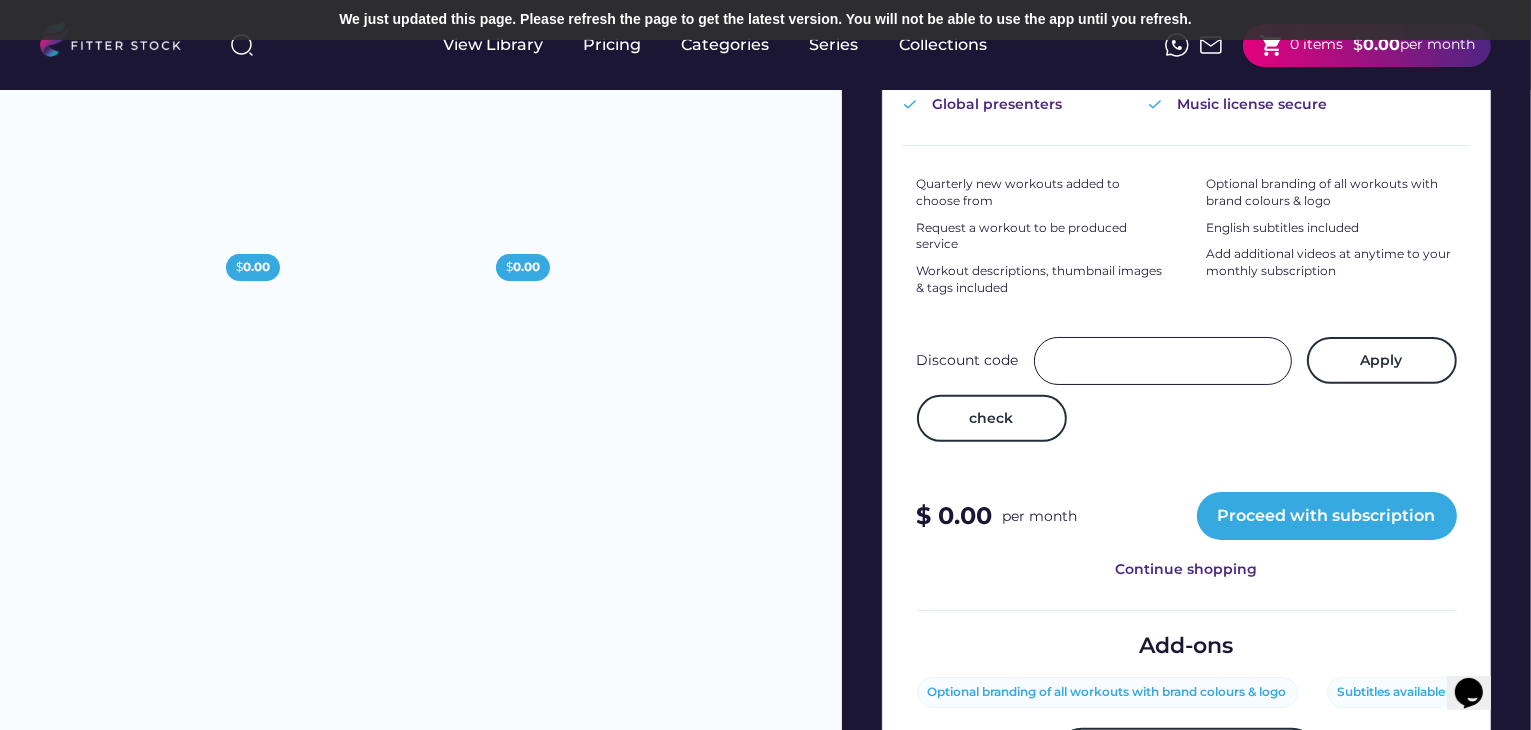 click at bounding box center (1163, 361) 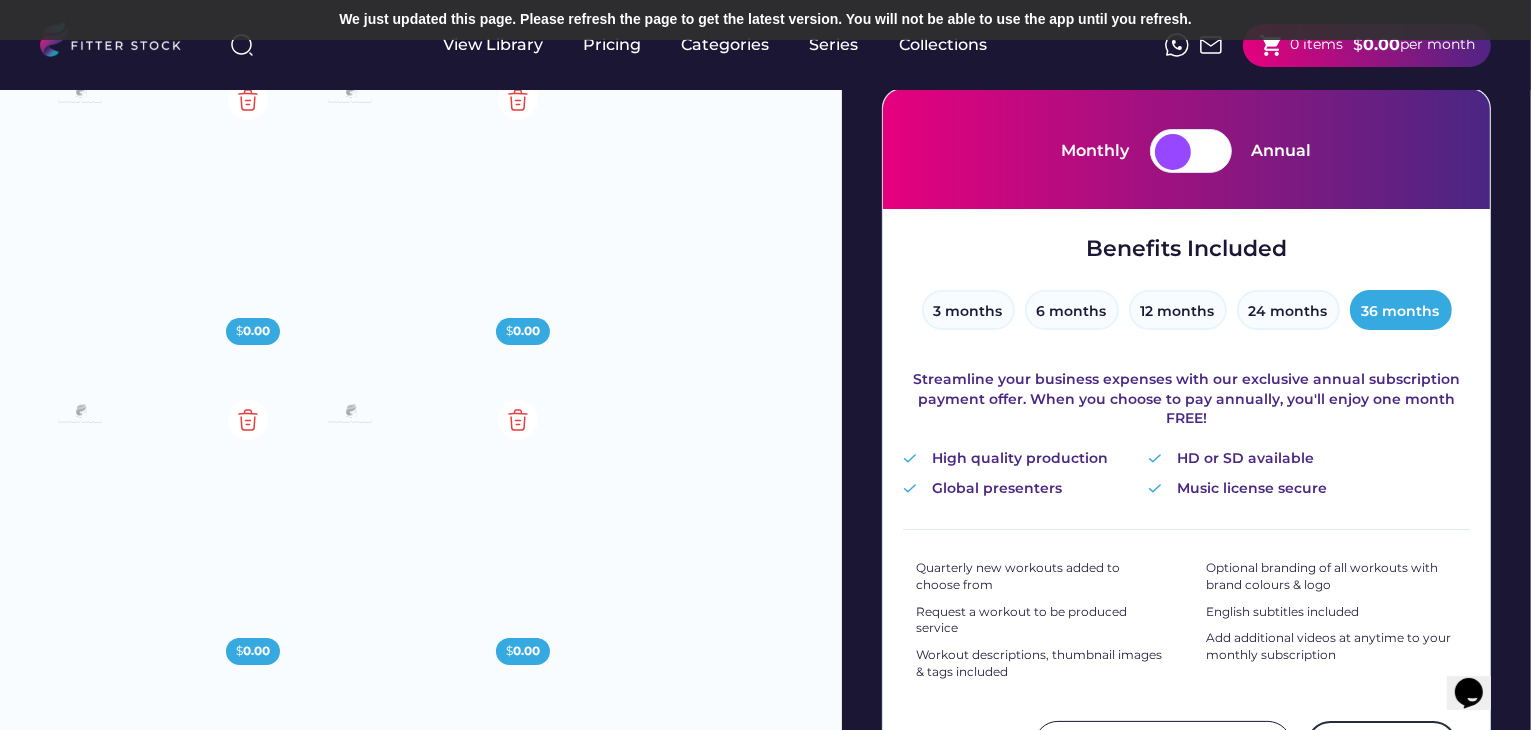 scroll, scrollTop: 700, scrollLeft: 0, axis: vertical 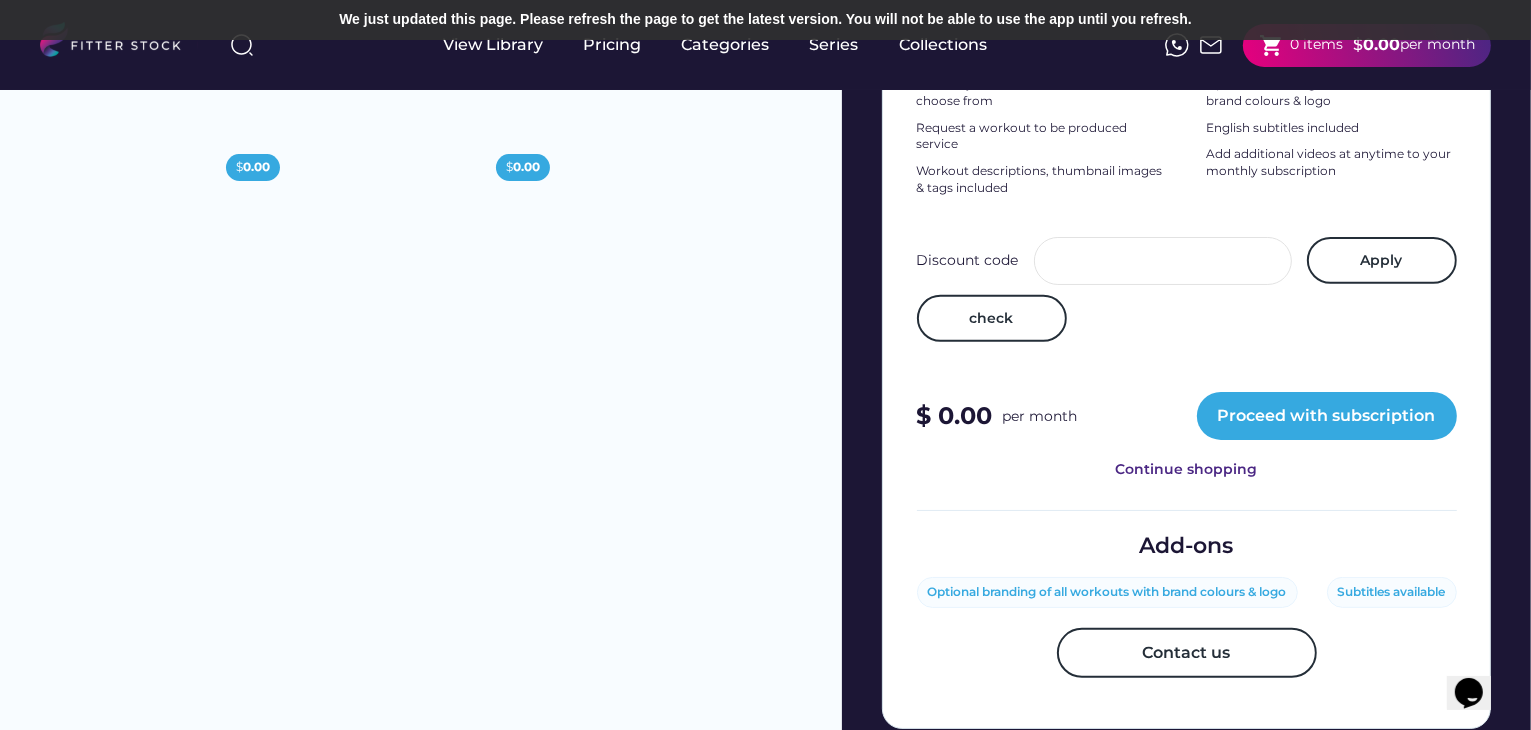 click on "Discount code Apply check" at bounding box center [1187, 305] 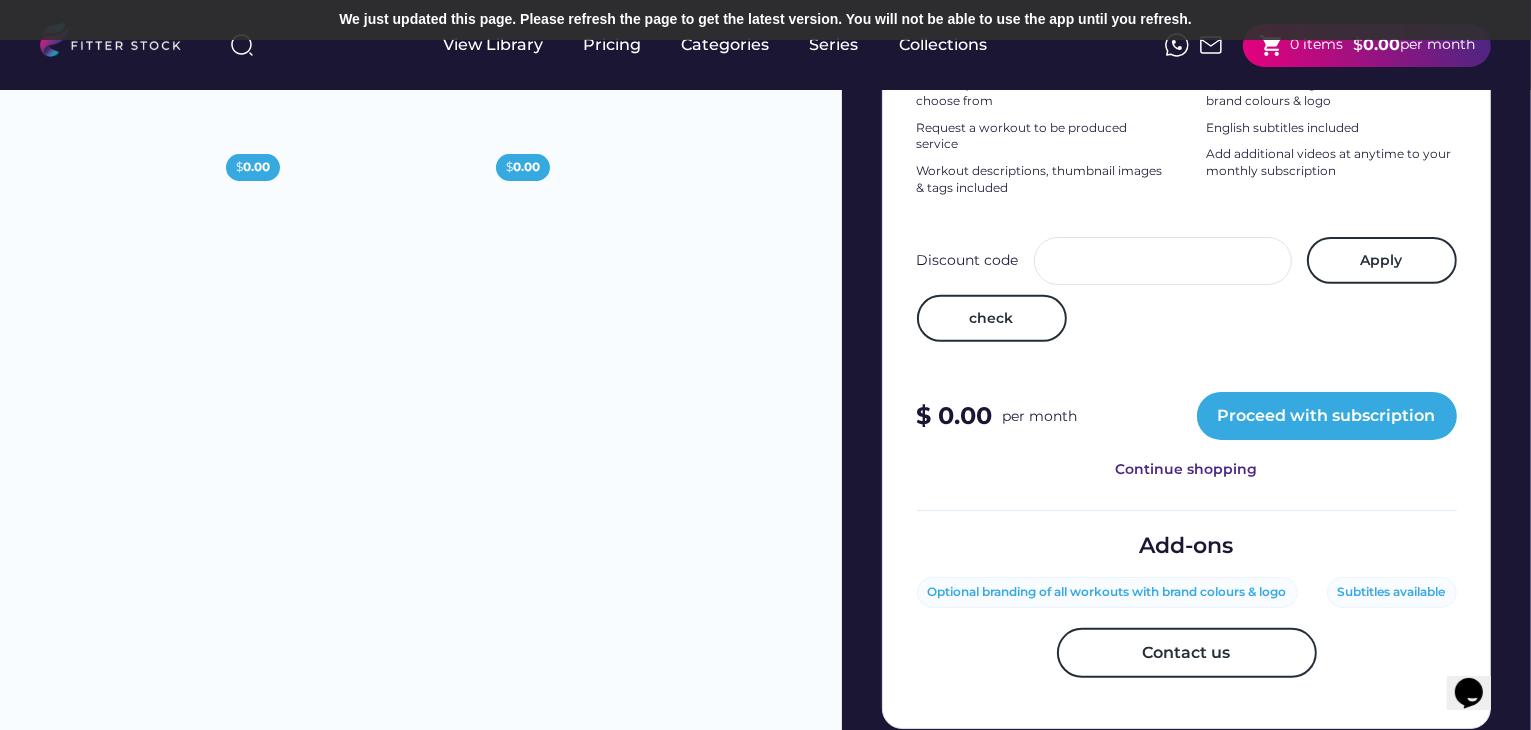 click on "Quarterly new workouts added to choose from Request a workout to be produced service
Workout descriptions, thumbnail images & tags included Optional branding of all workouts with brand colours & logo English subtitles included Add additional videos at anytime to your monthly subscription Discount code Apply check $ 0.00 per month Proceed with subscription Continue shopping" at bounding box center [1187, 278] 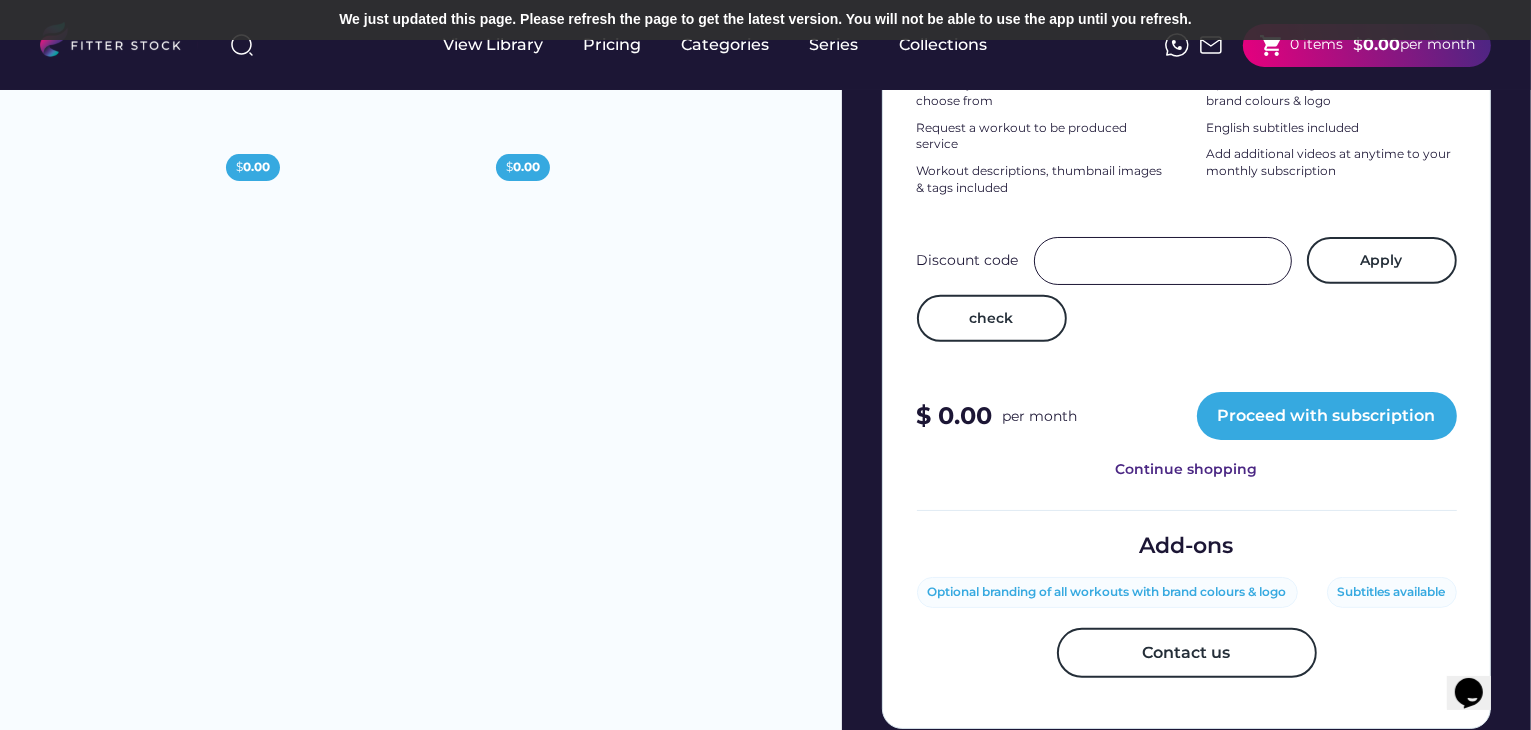 click at bounding box center (1163, 261) 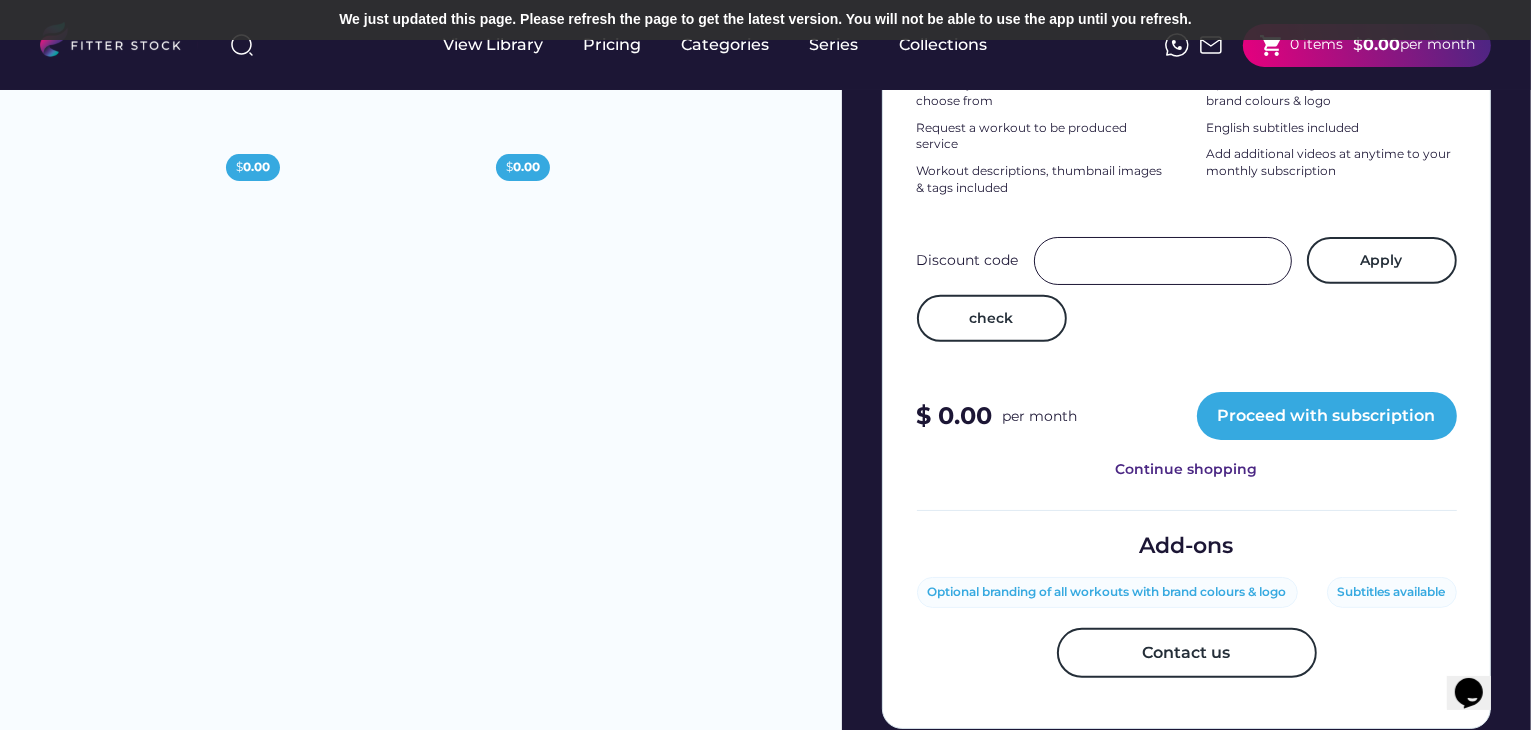 click at bounding box center (1163, 261) 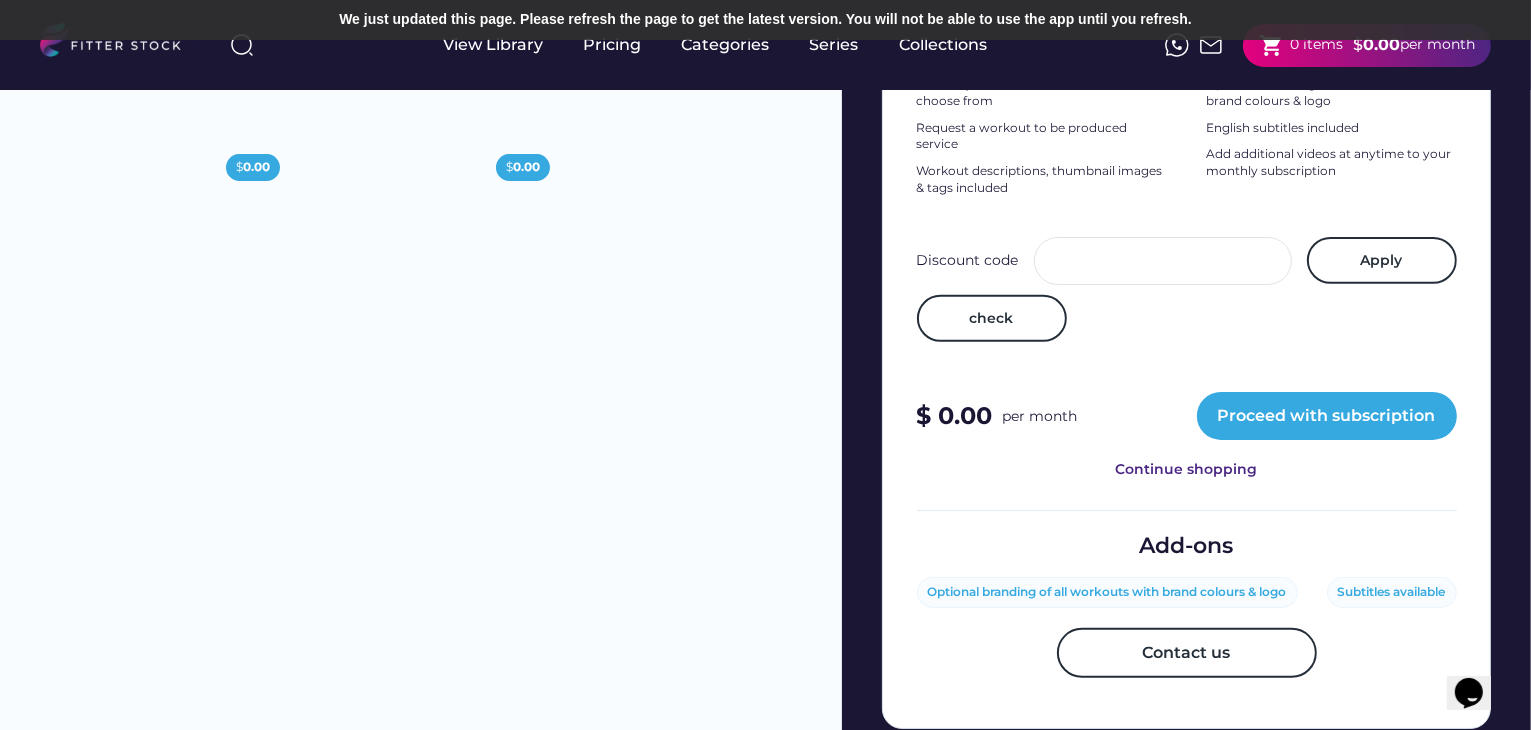 click on "Discount code Apply check" at bounding box center [1187, 305] 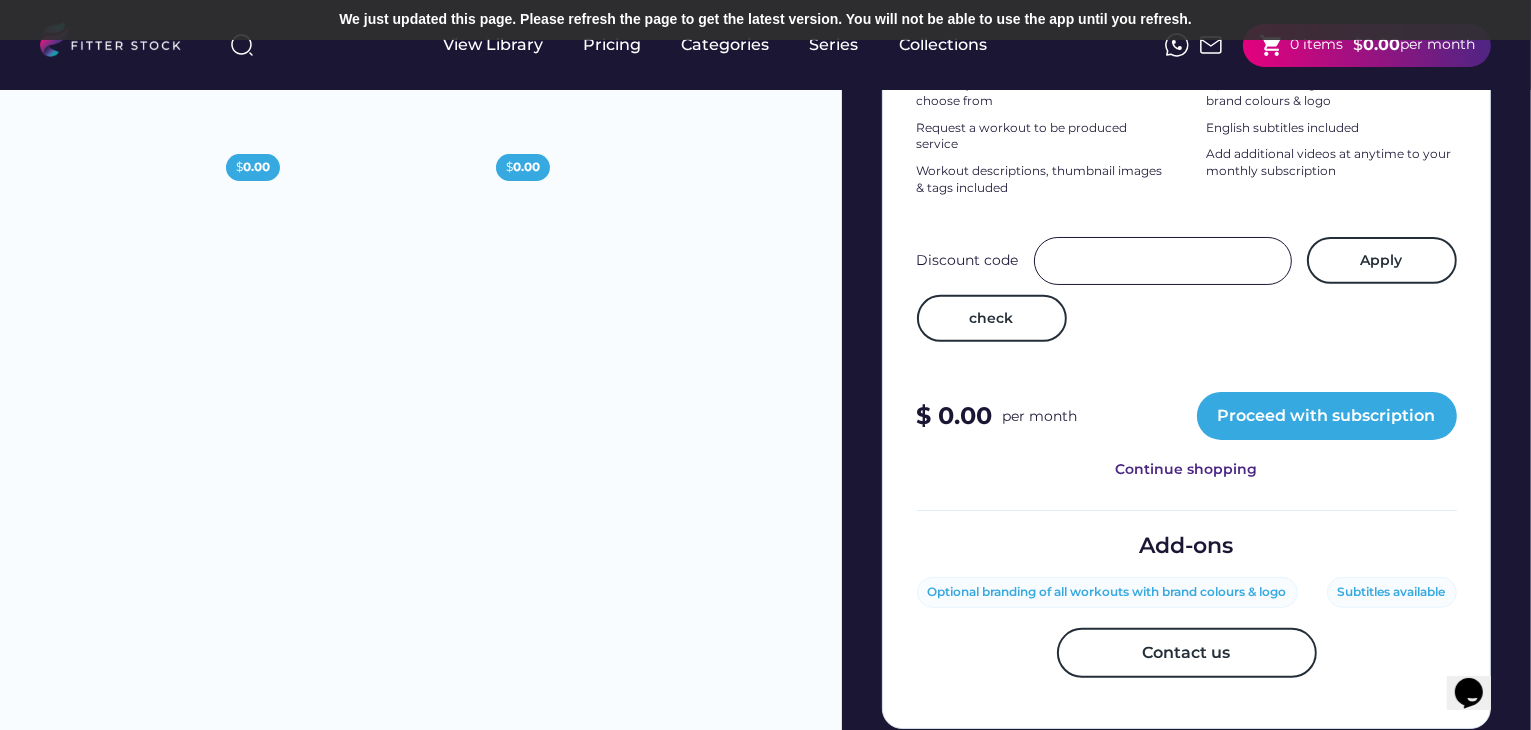 click at bounding box center [1163, 261] 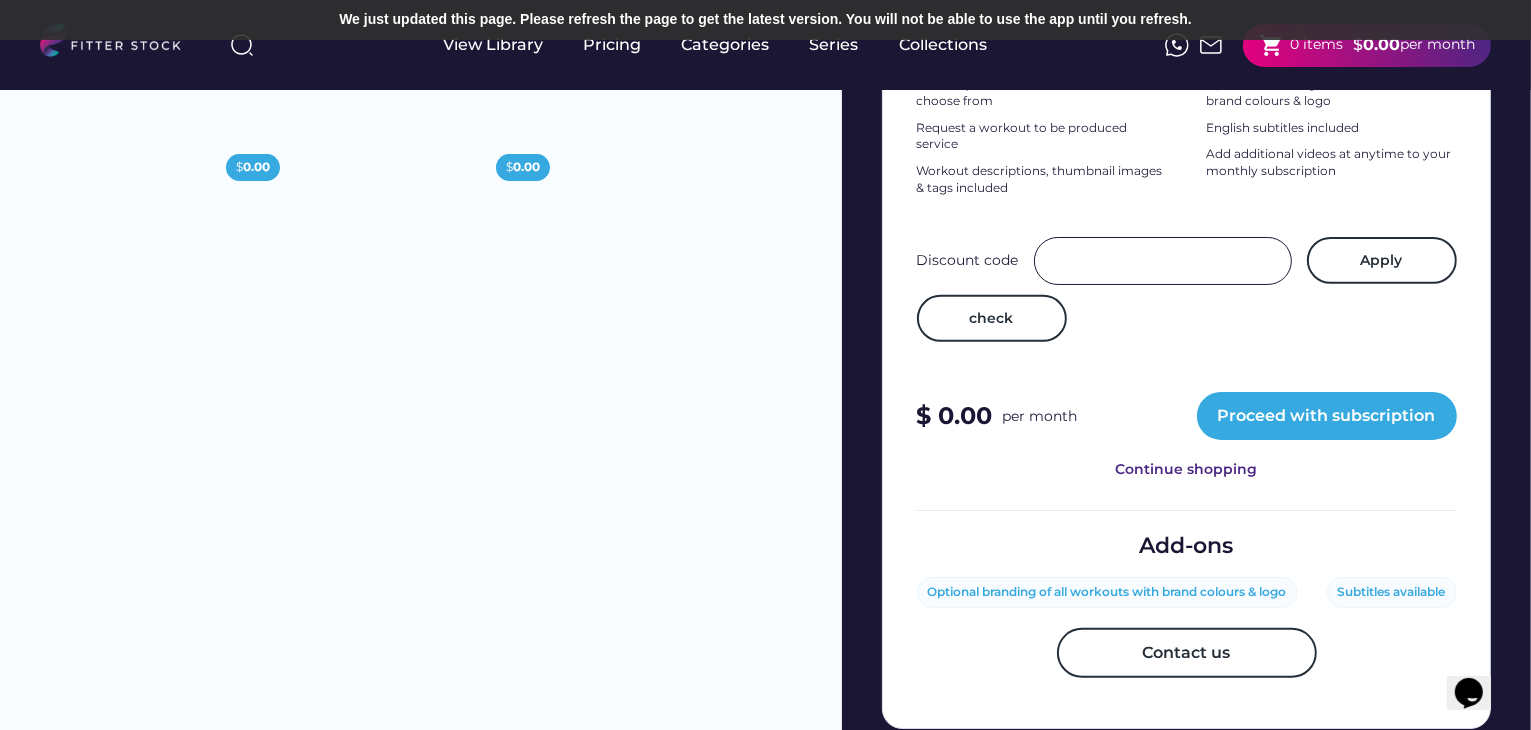 click at bounding box center [1163, 261] 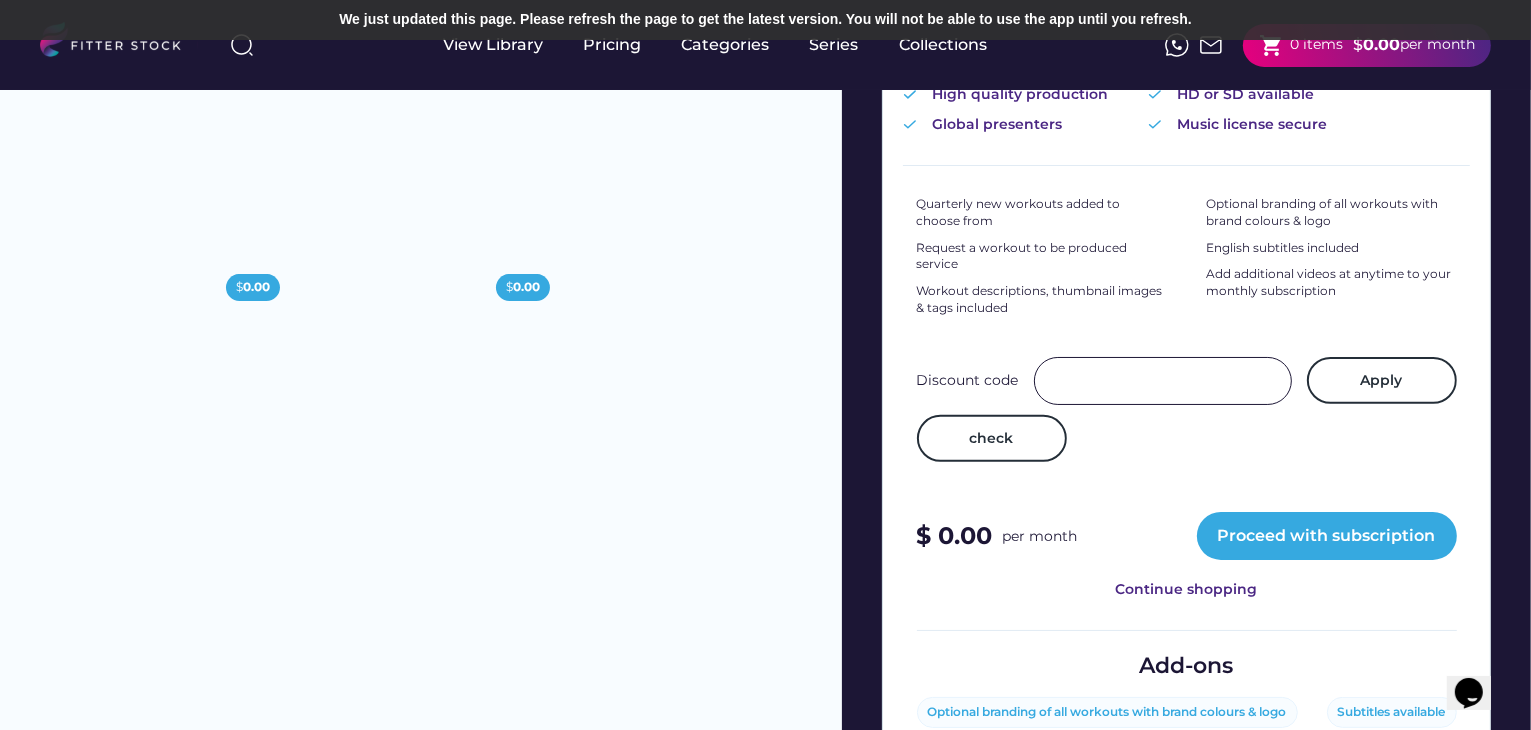 scroll, scrollTop: 700, scrollLeft: 0, axis: vertical 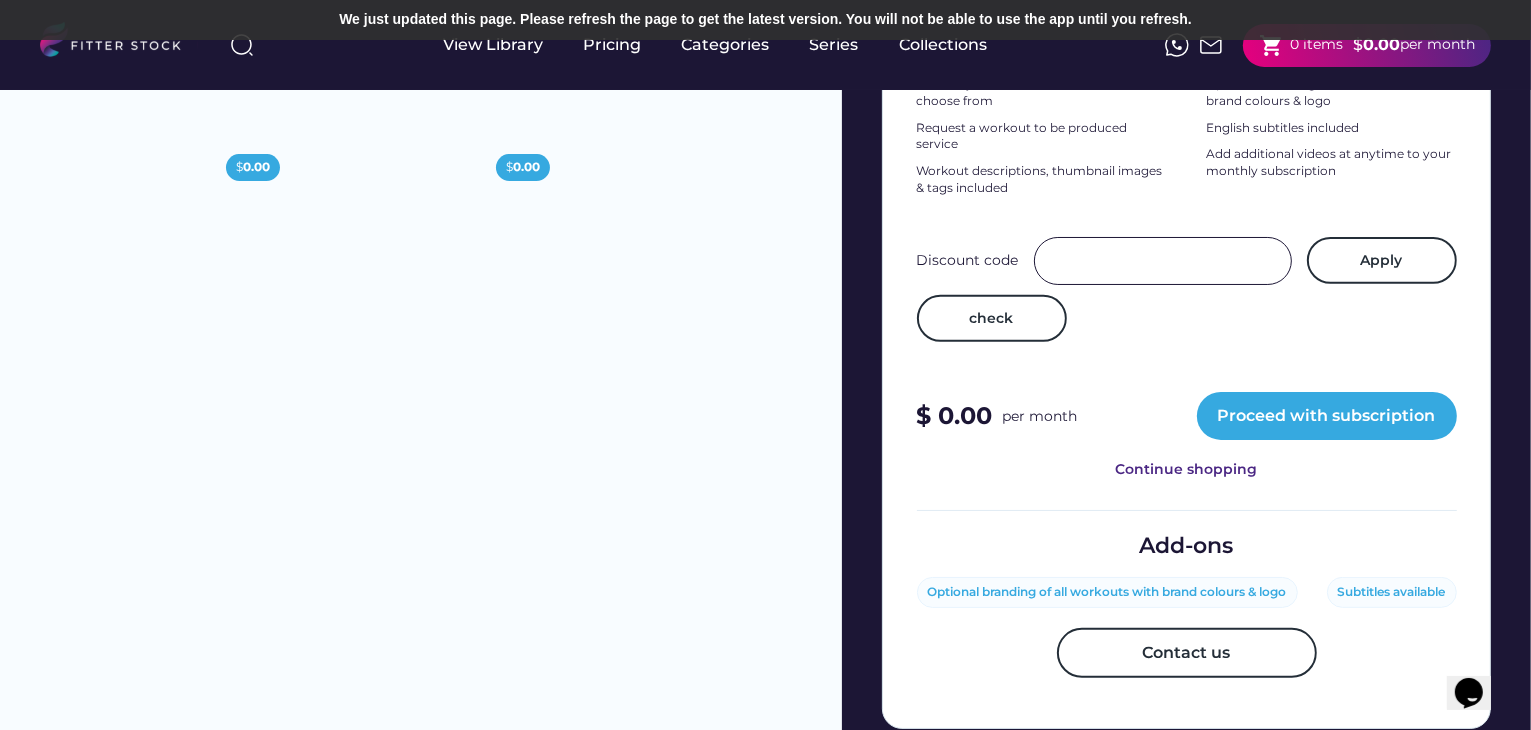 click on "per month" at bounding box center [1040, 417] 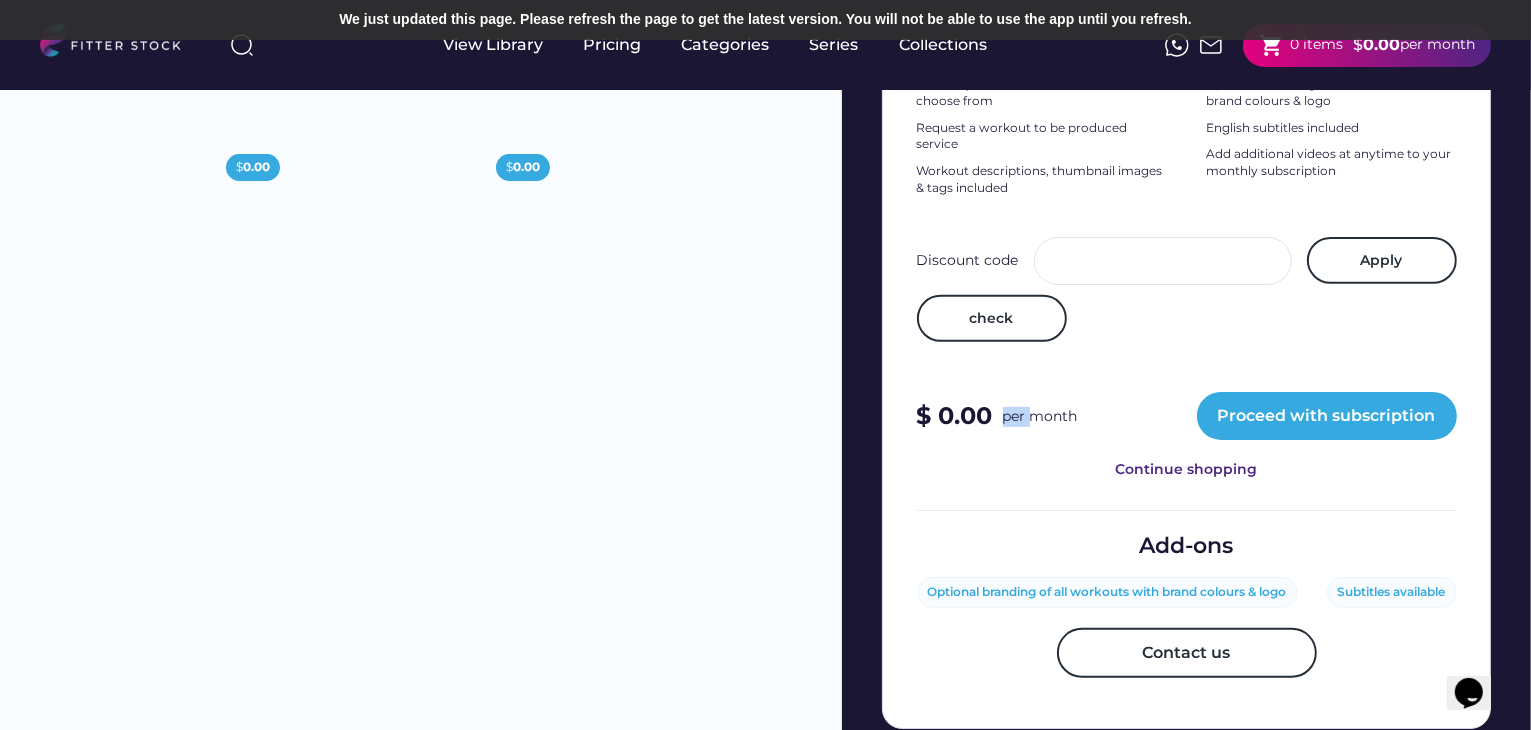 click on "per month" at bounding box center (1040, 417) 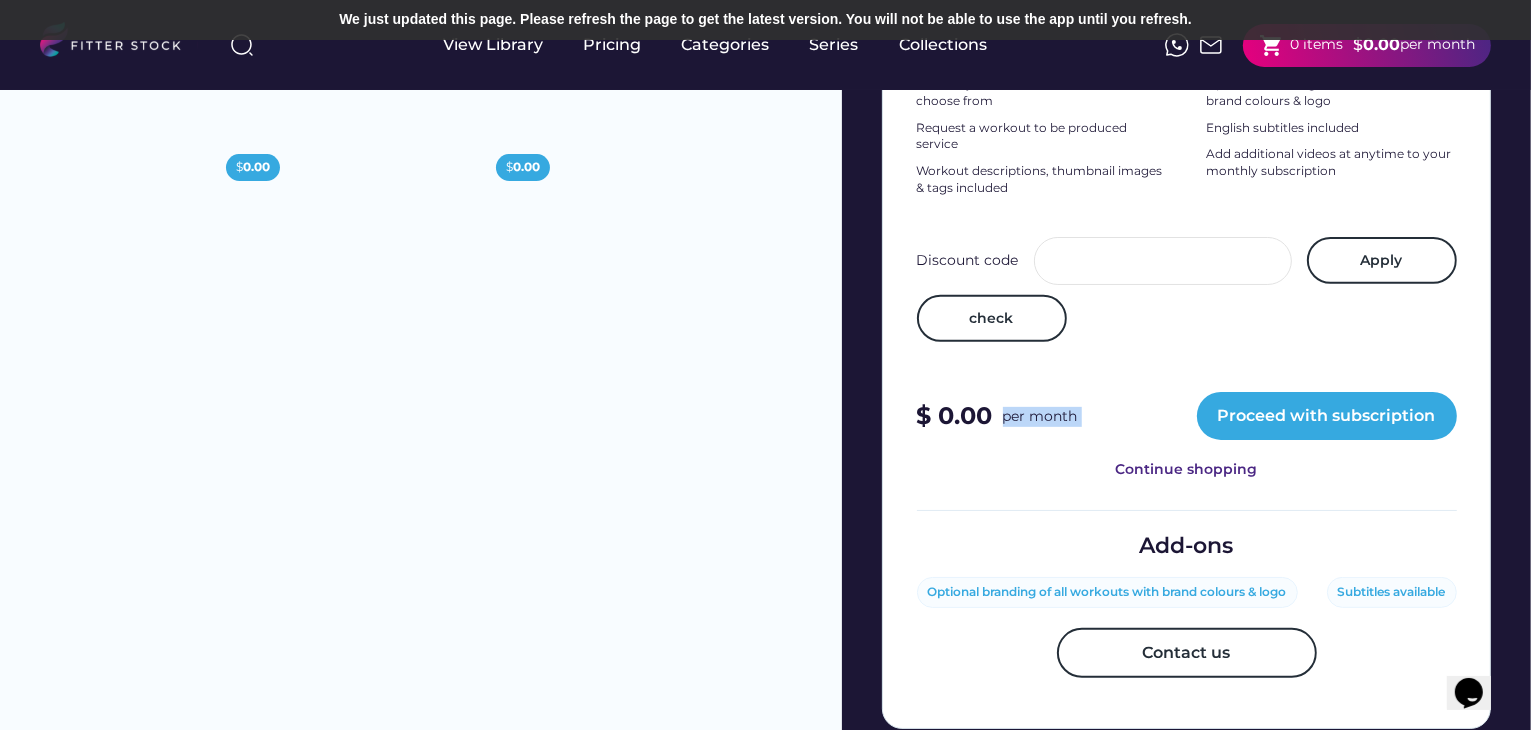 click on "per month" at bounding box center (1040, 417) 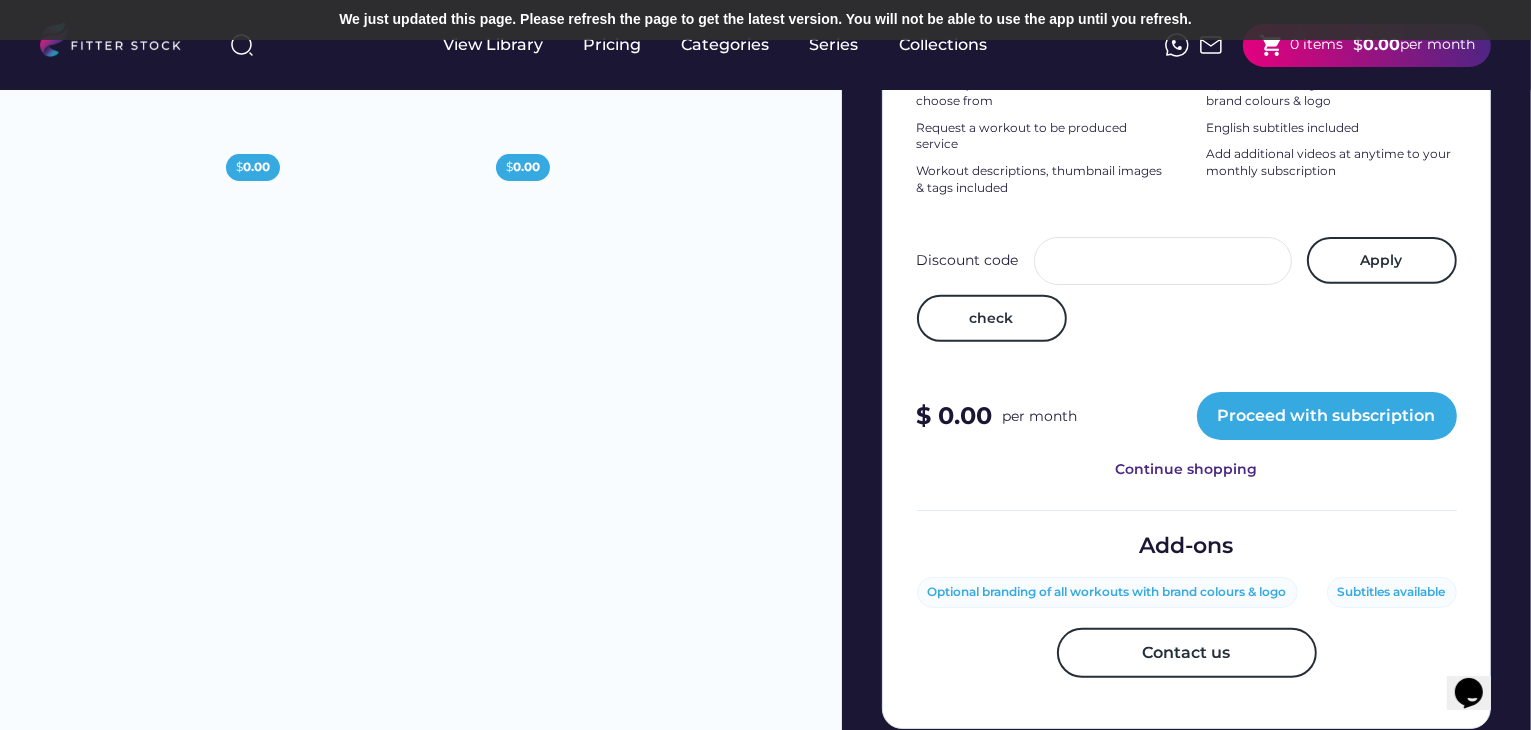 click at bounding box center (1163, 261) 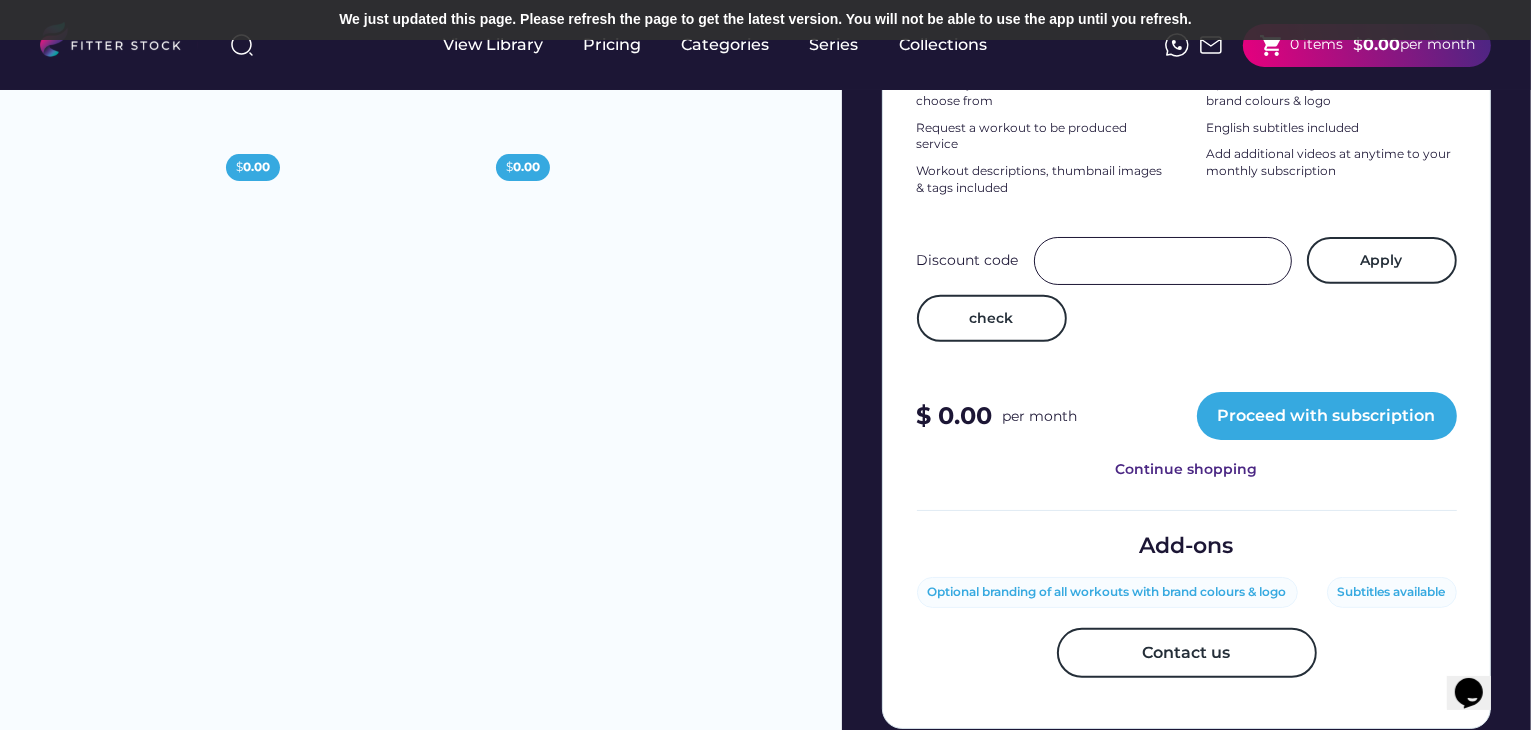 click at bounding box center (1163, 261) 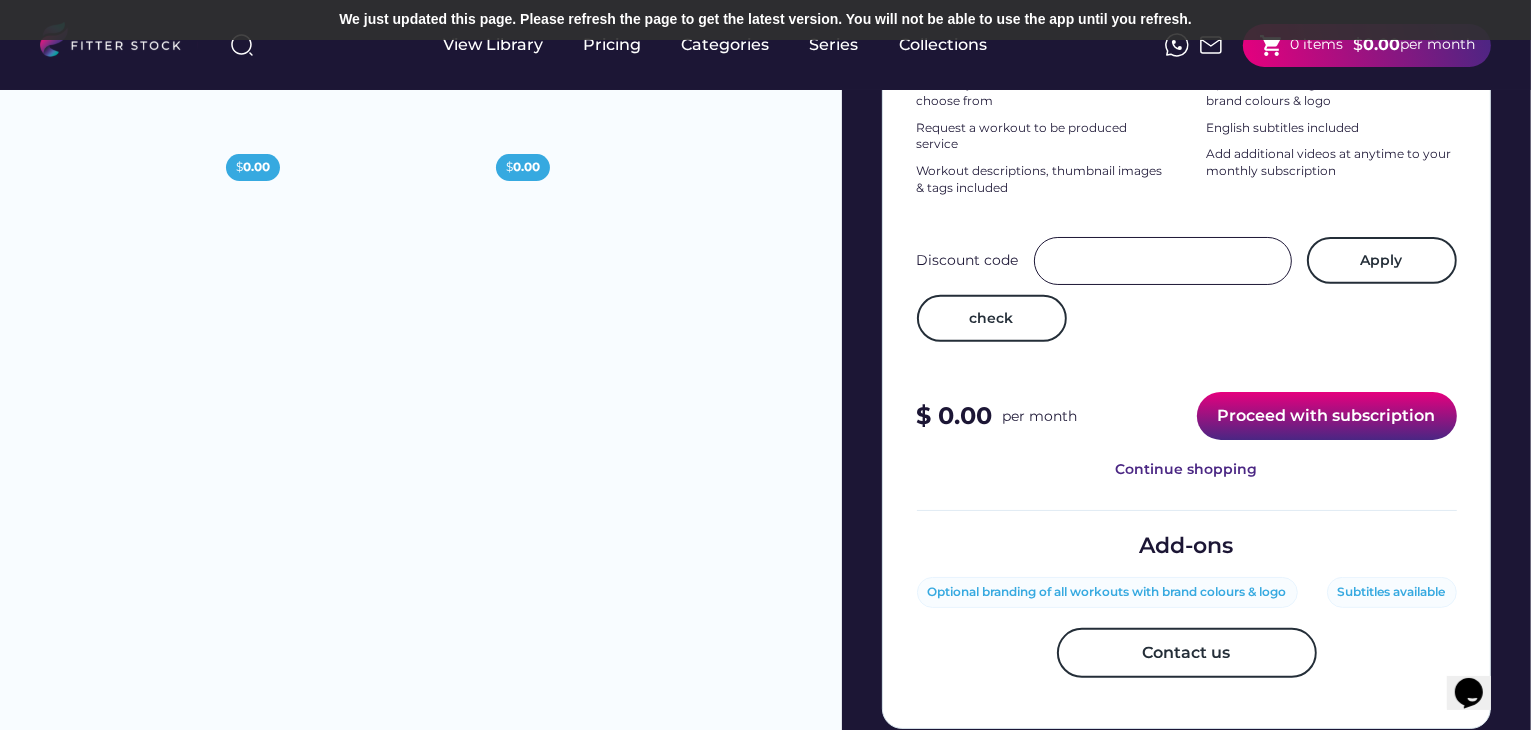 click on "Proceed with subscription" at bounding box center (1327, 416) 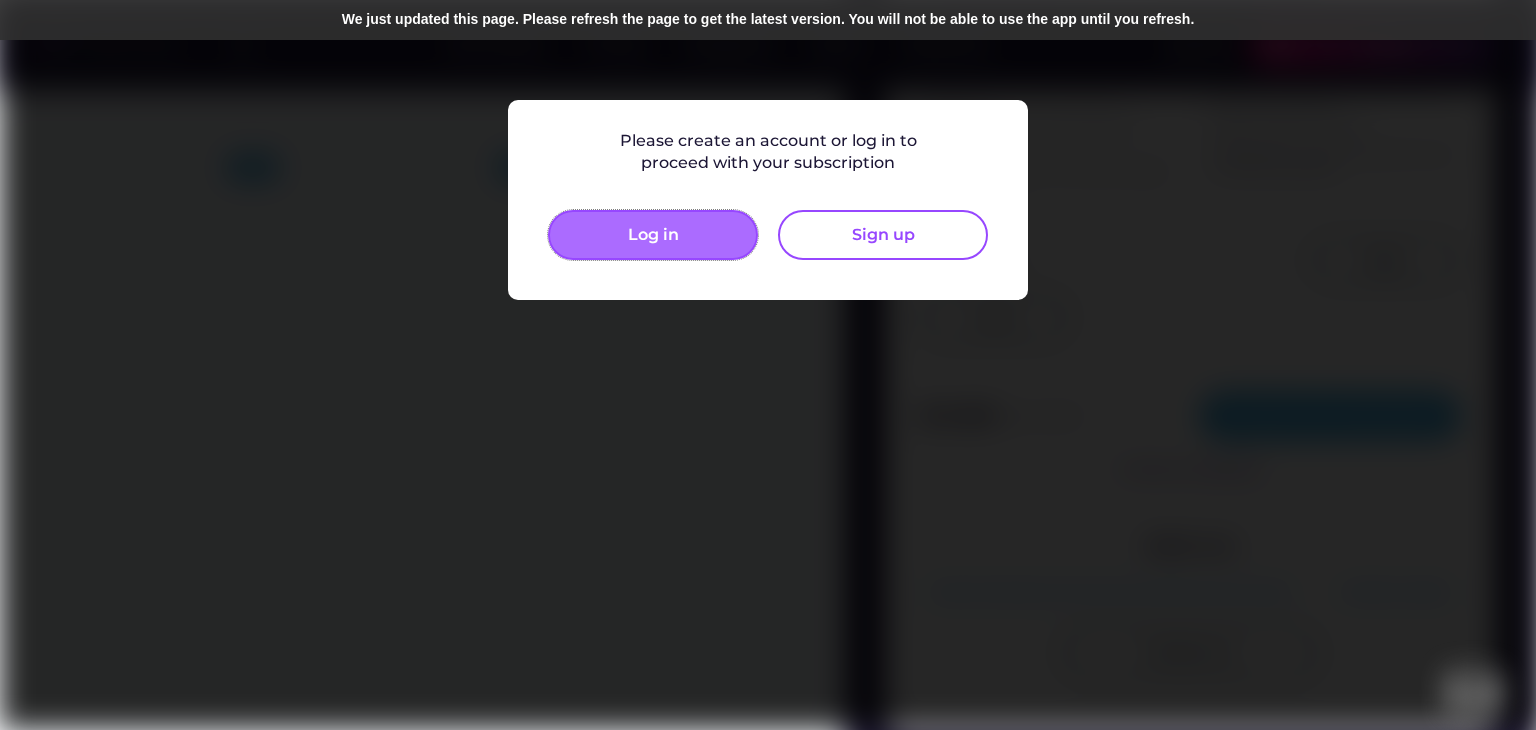 click on "Log in" at bounding box center (653, 235) 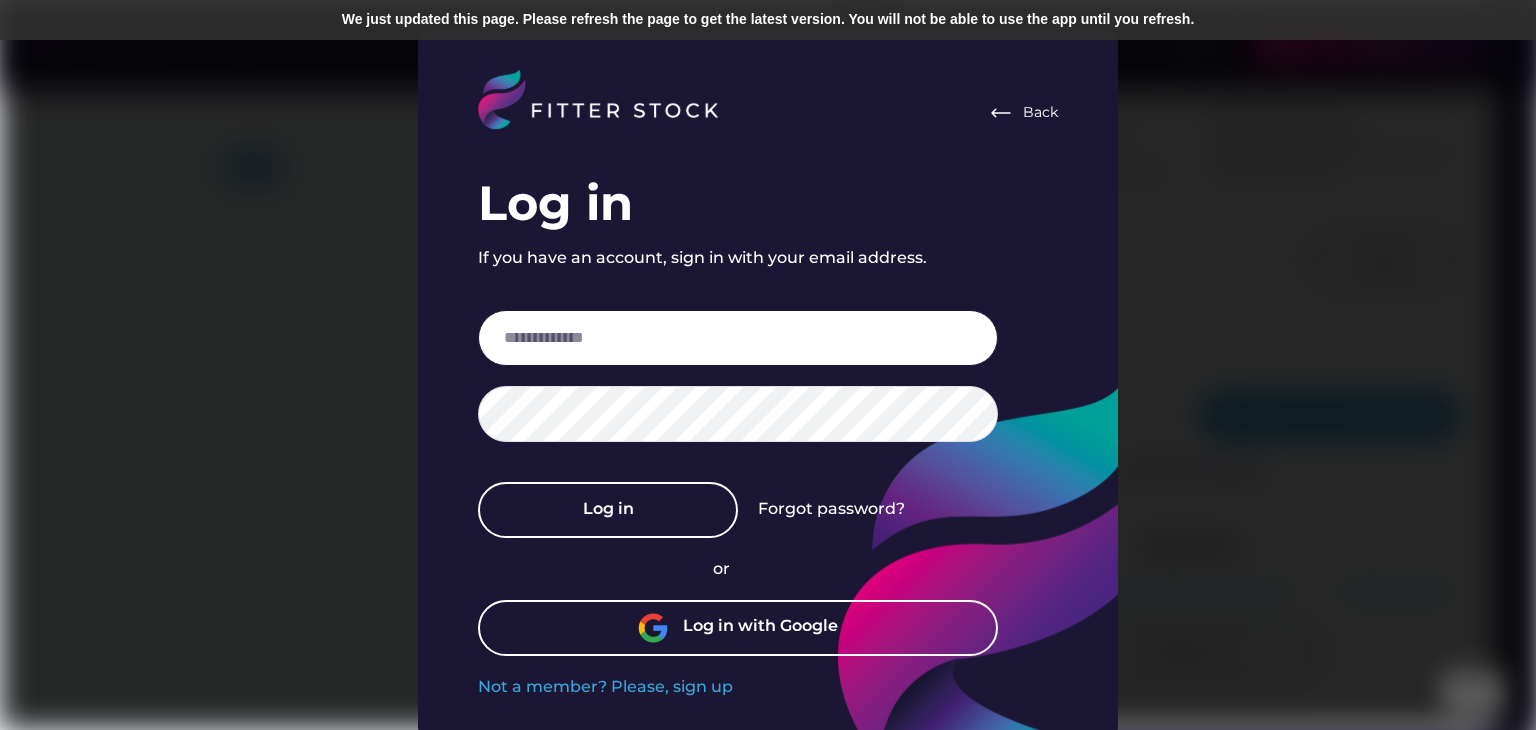 click at bounding box center (738, 338) 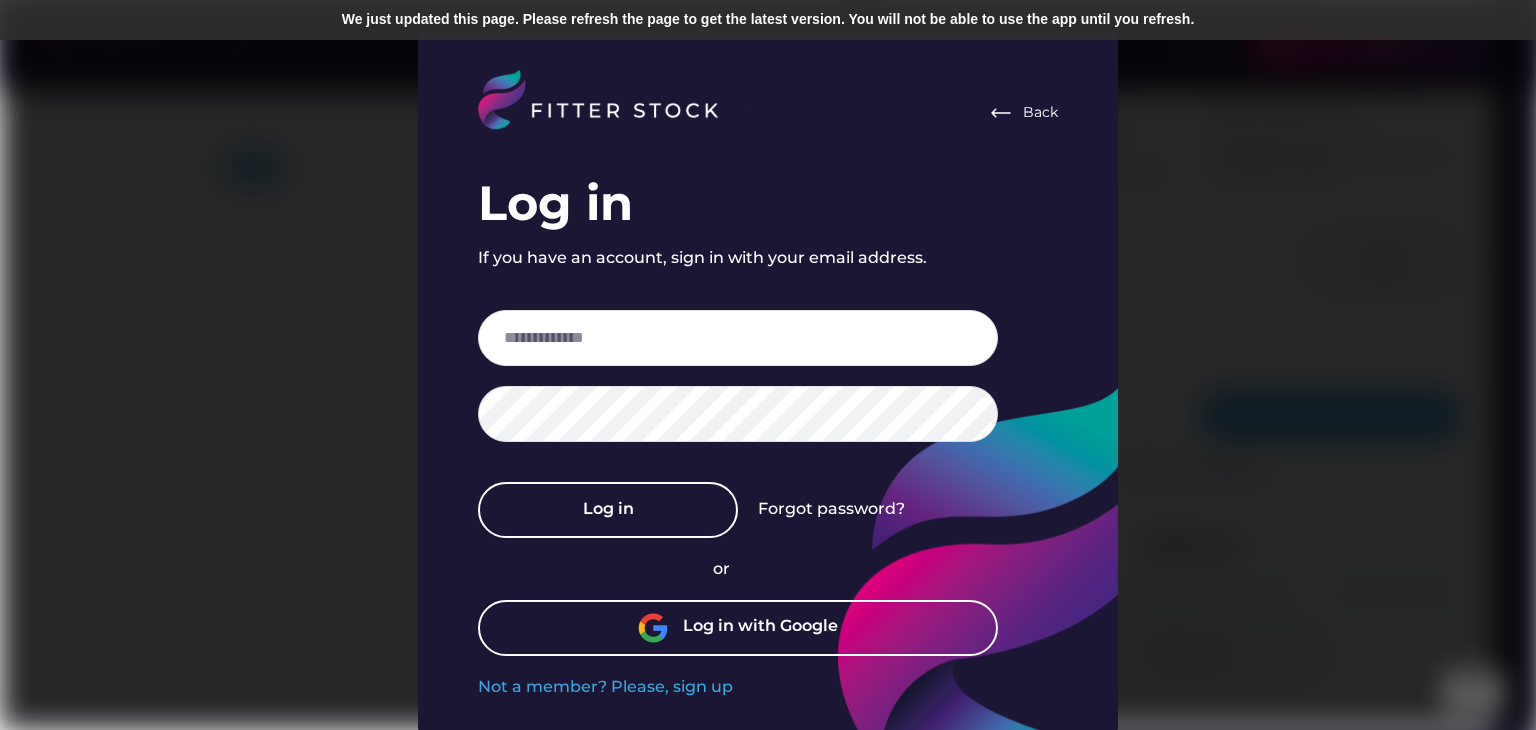 click on "Log in If you have an account, sign in with your email address. Log in Forgot password? or Log in with Google Not a member? Please, sign up" at bounding box center [768, 434] 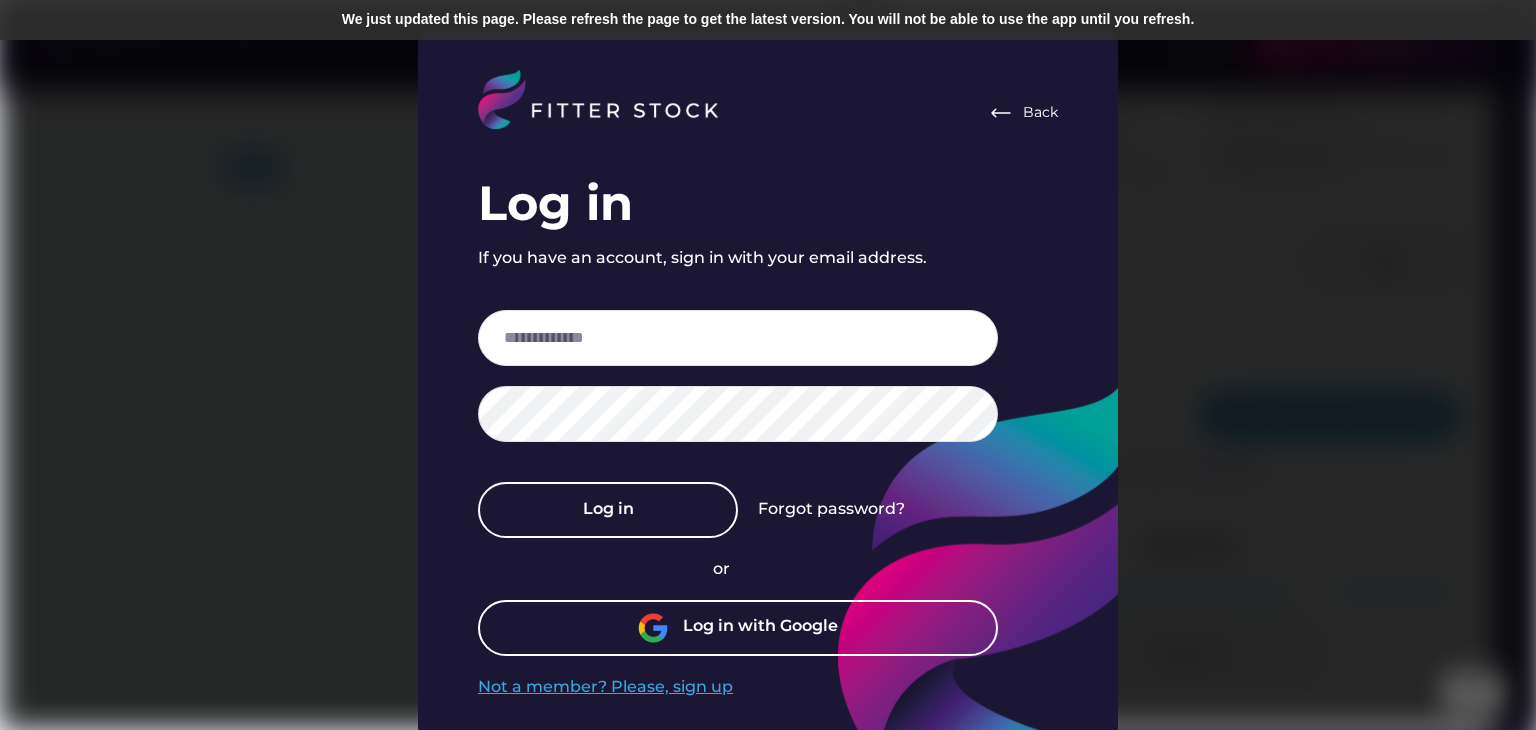 click on "Not a member? Please, sign up" at bounding box center (605, 687) 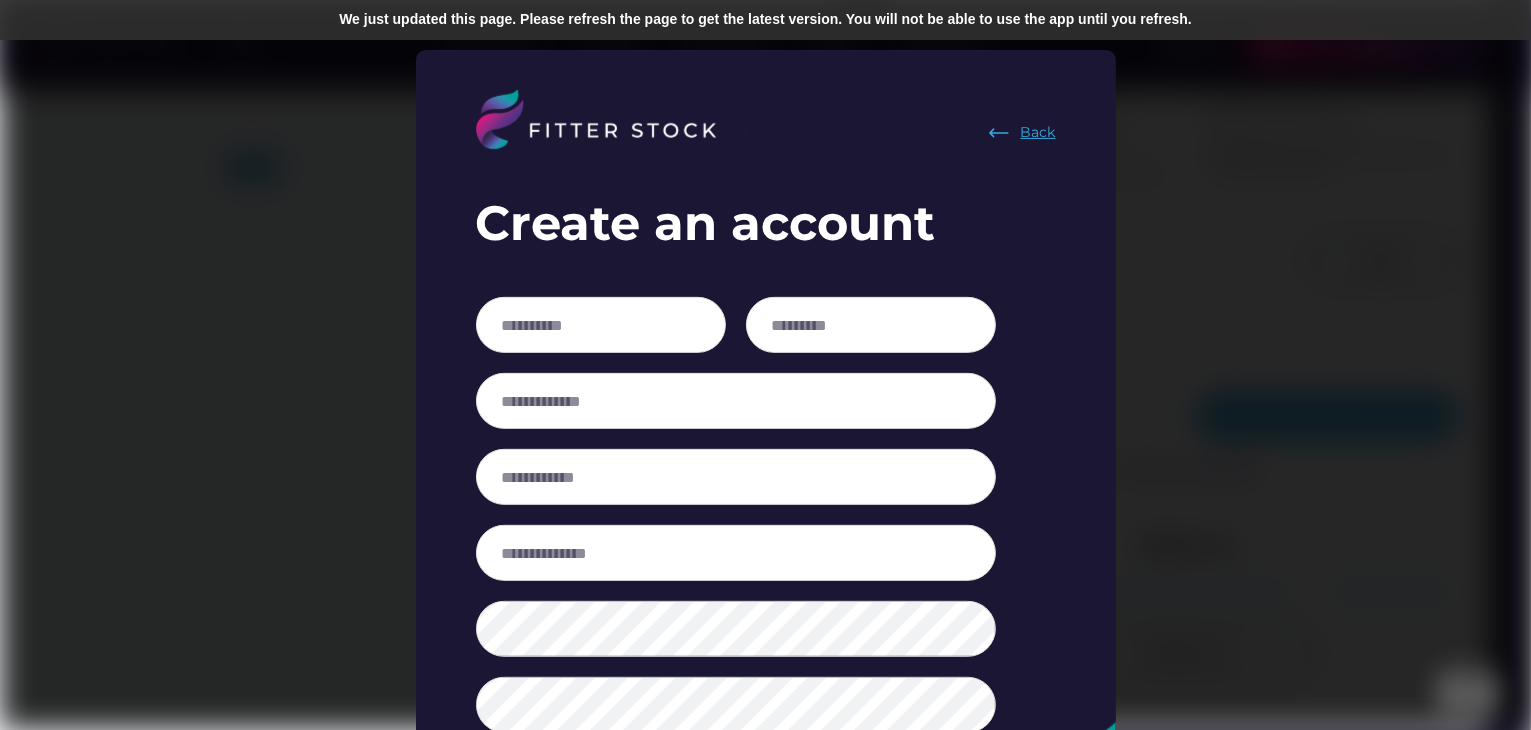 click on "Back" at bounding box center (1038, 133) 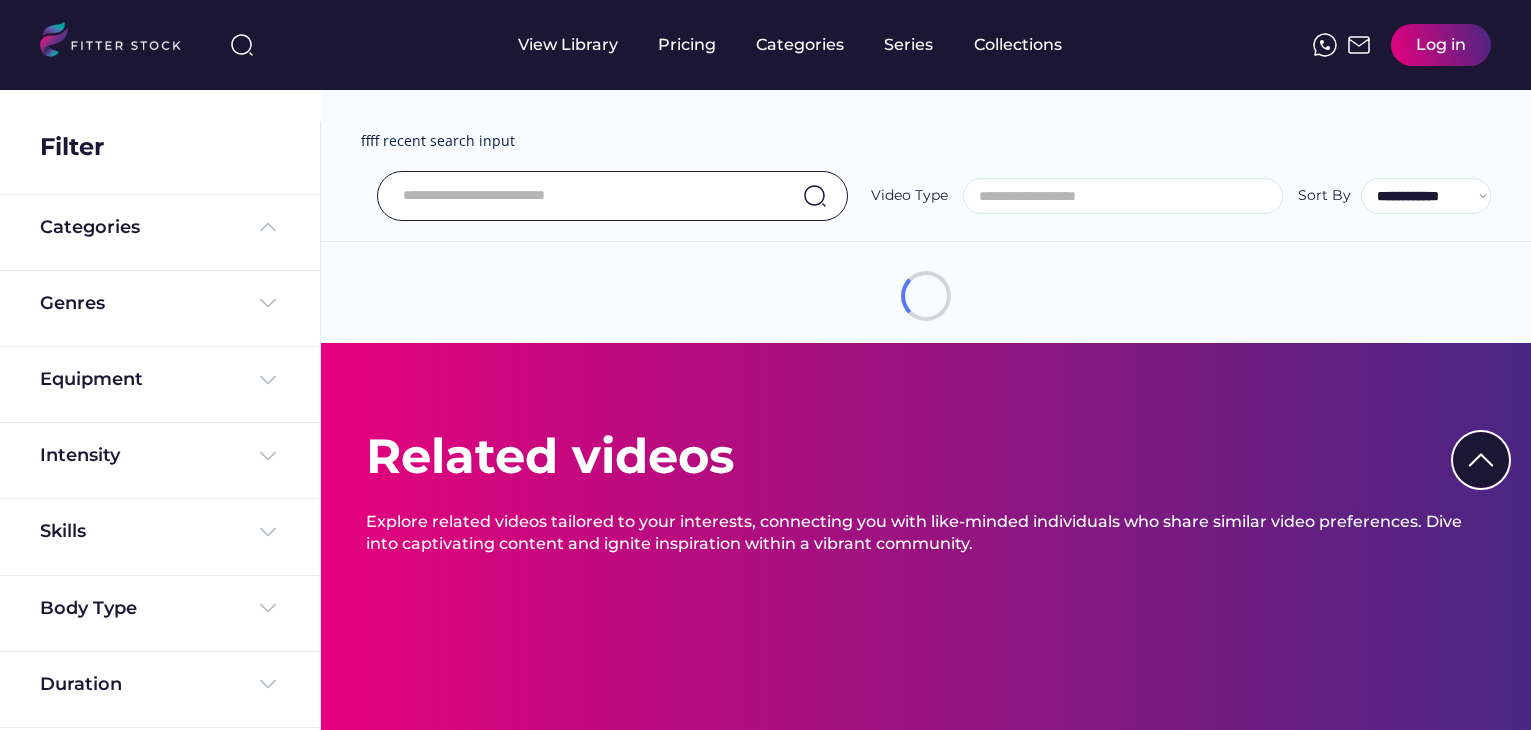 select 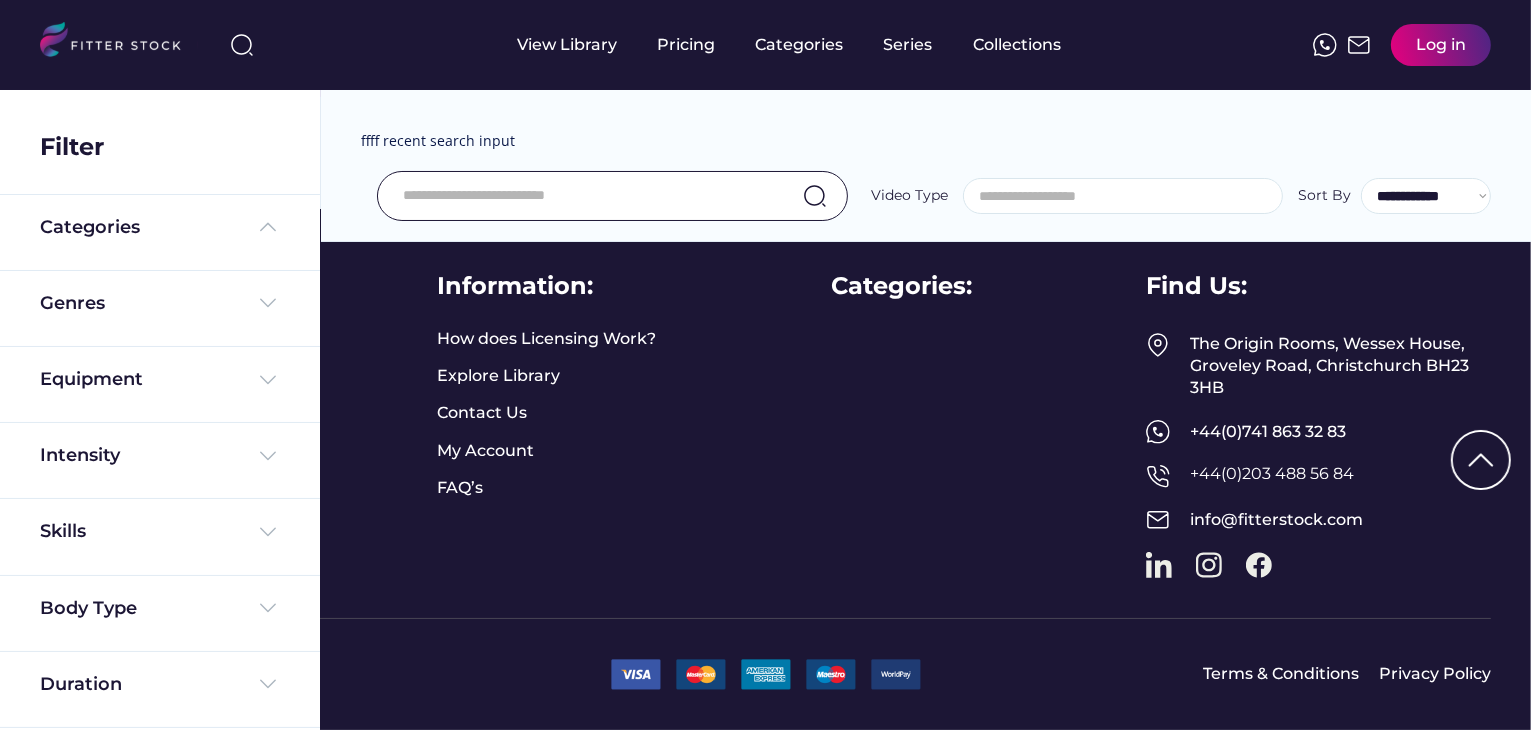 scroll, scrollTop: 0, scrollLeft: 0, axis: both 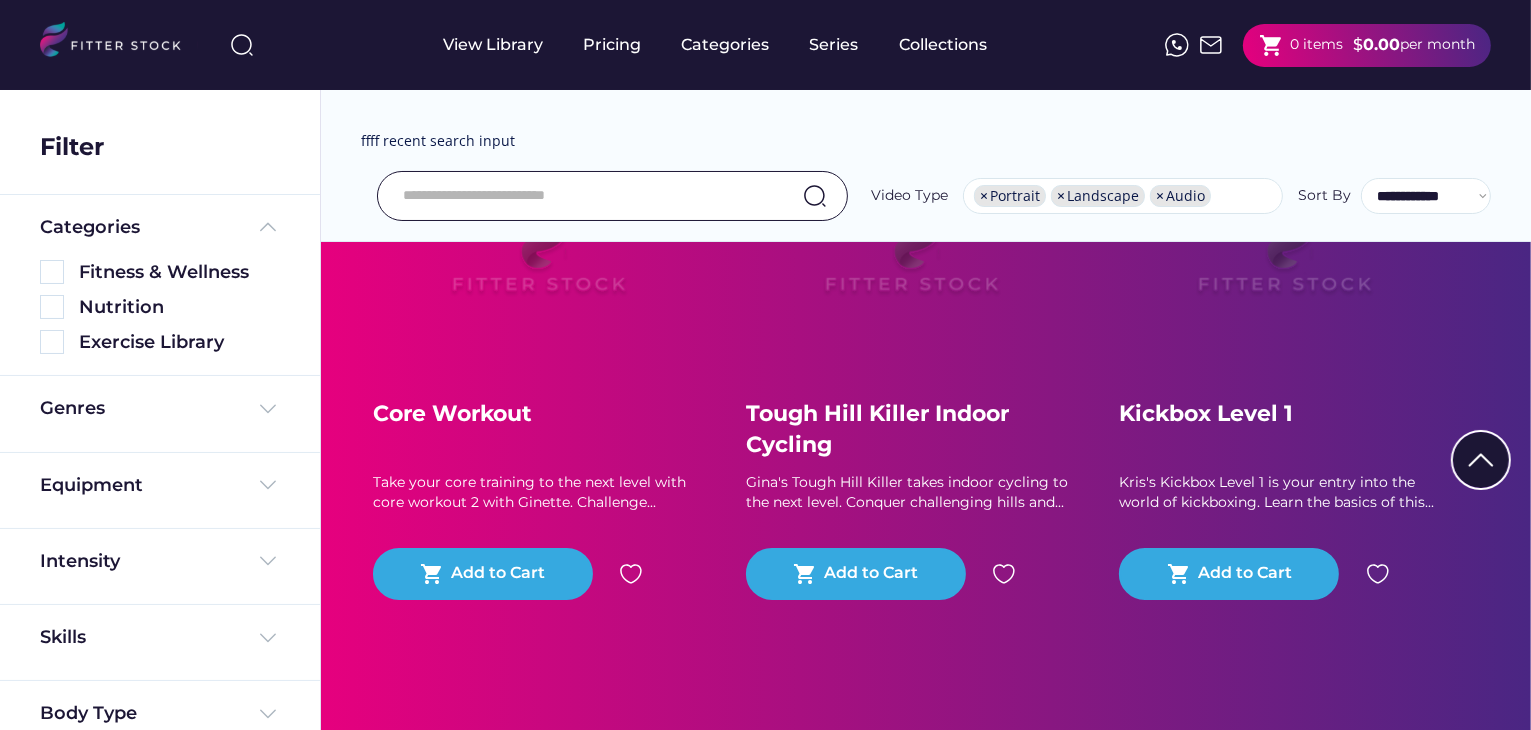 select on "**********" 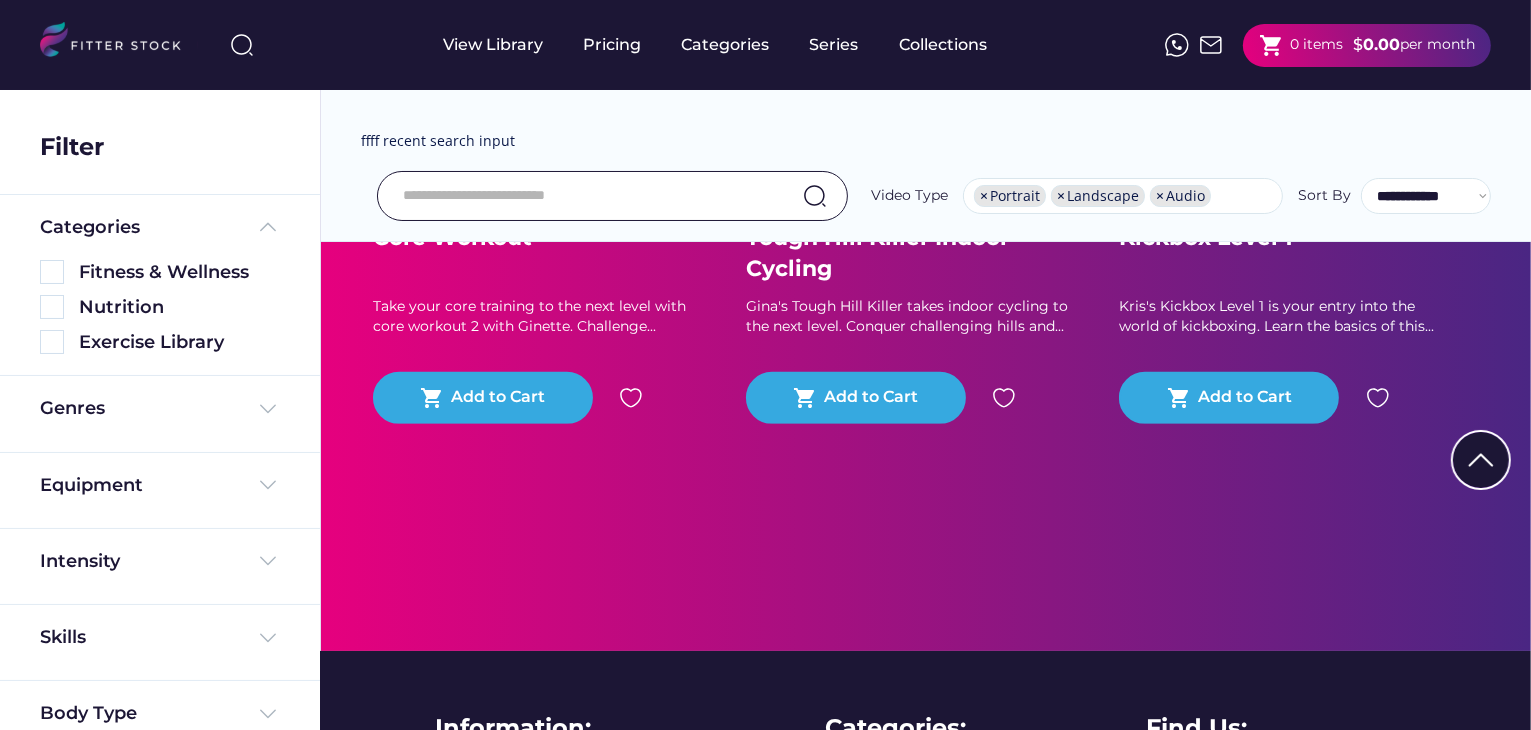scroll, scrollTop: 34, scrollLeft: 0, axis: vertical 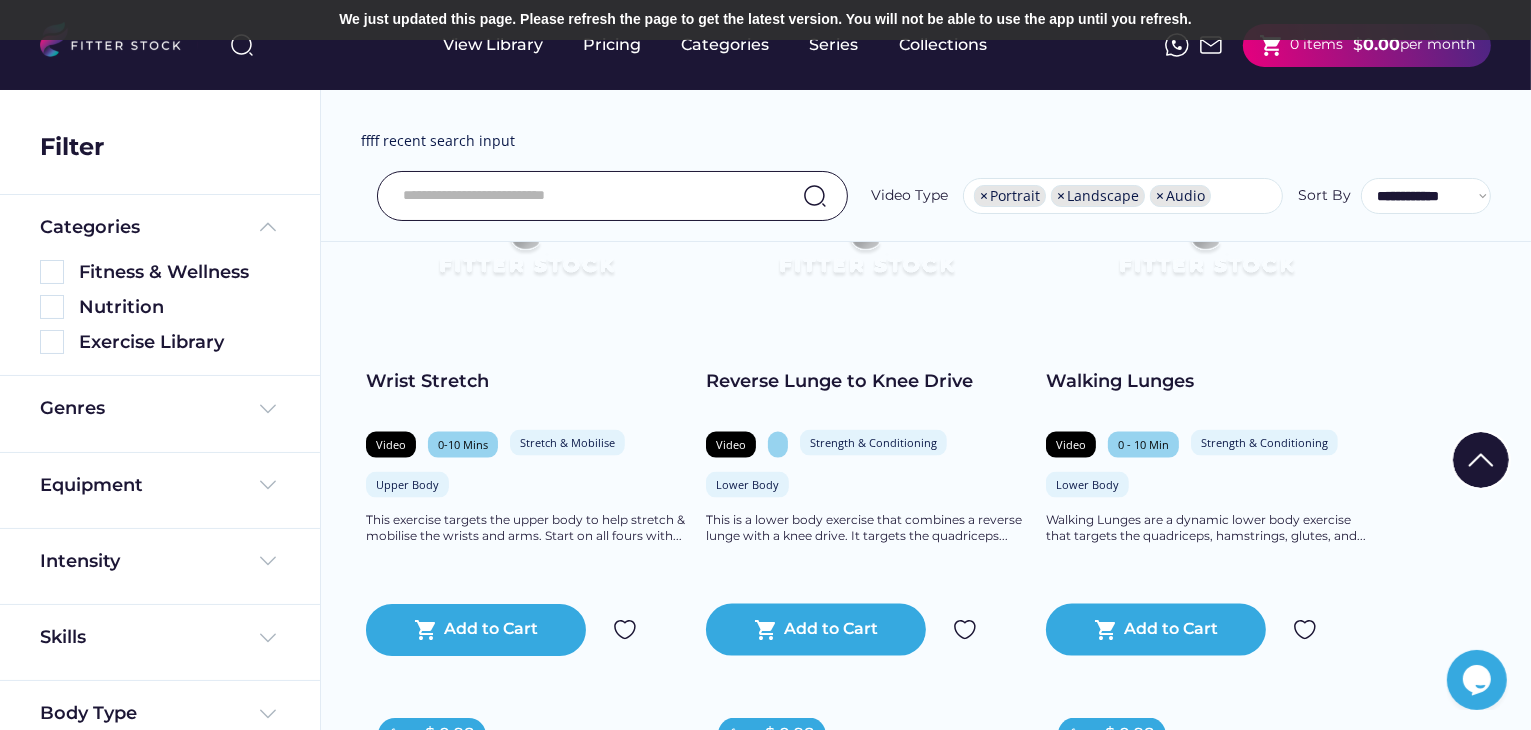 click on "**********" at bounding box center [926, 131] 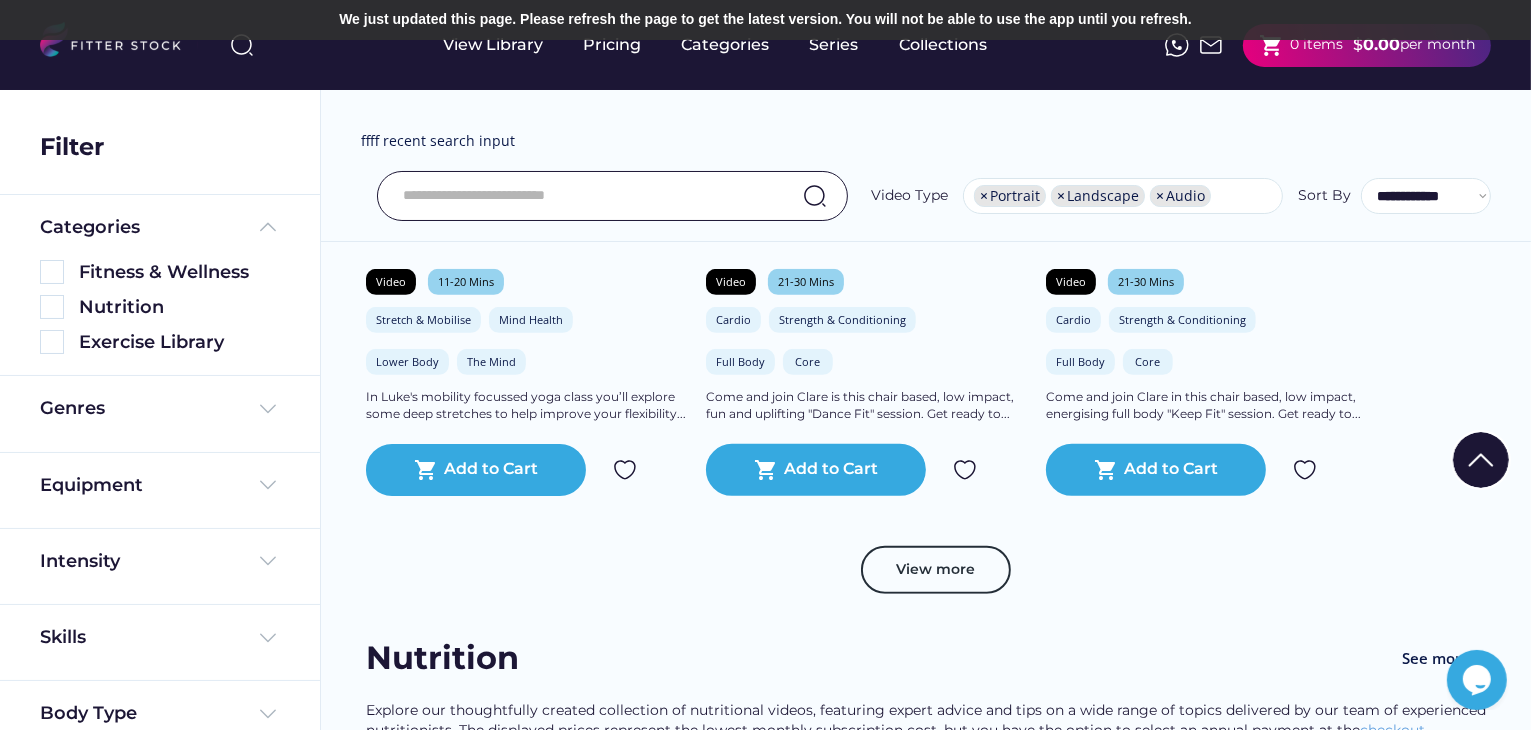 scroll, scrollTop: 706, scrollLeft: 0, axis: vertical 